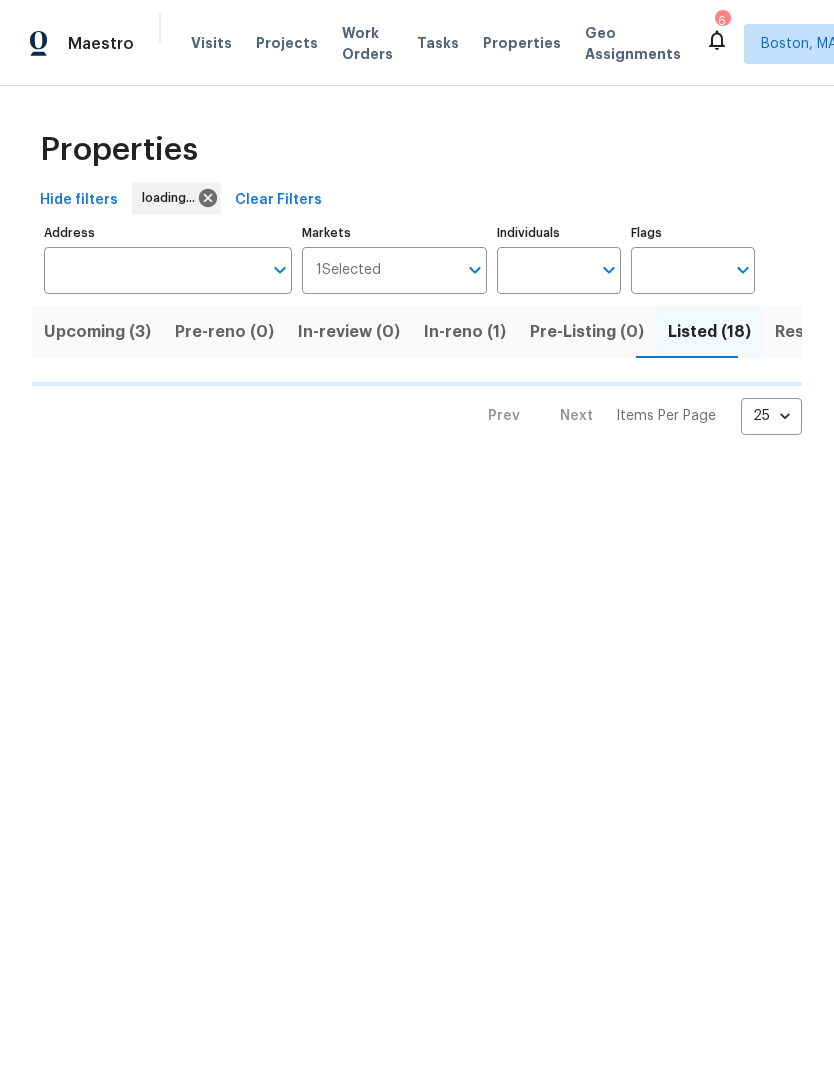 scroll, scrollTop: 0, scrollLeft: 0, axis: both 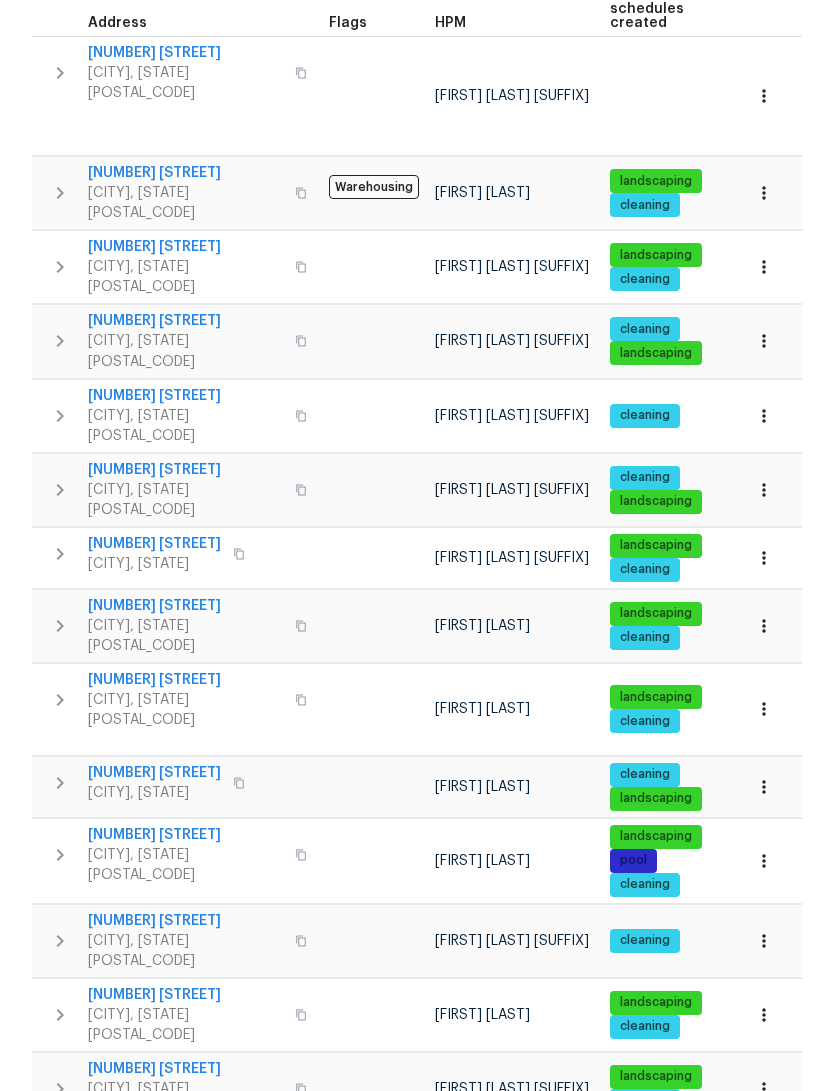 click on "40 Englewood Ave" at bounding box center [154, 544] 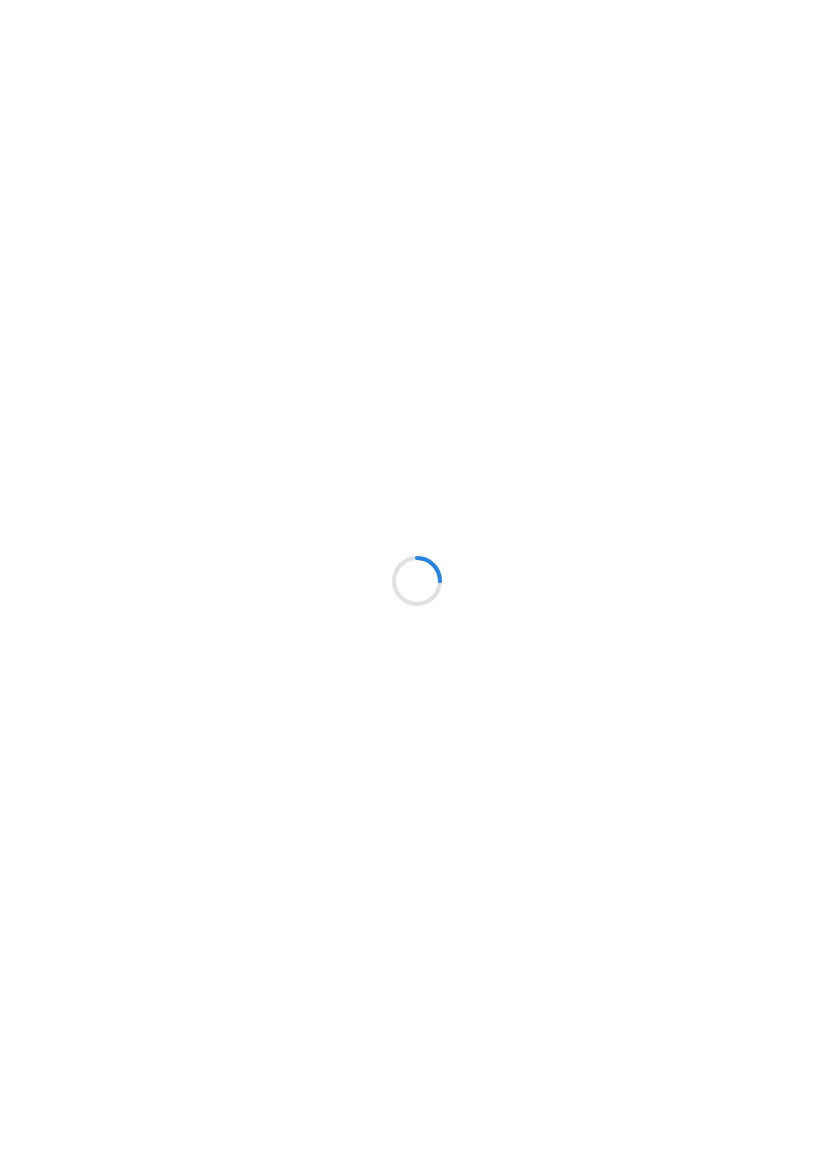 scroll, scrollTop: 0, scrollLeft: 0, axis: both 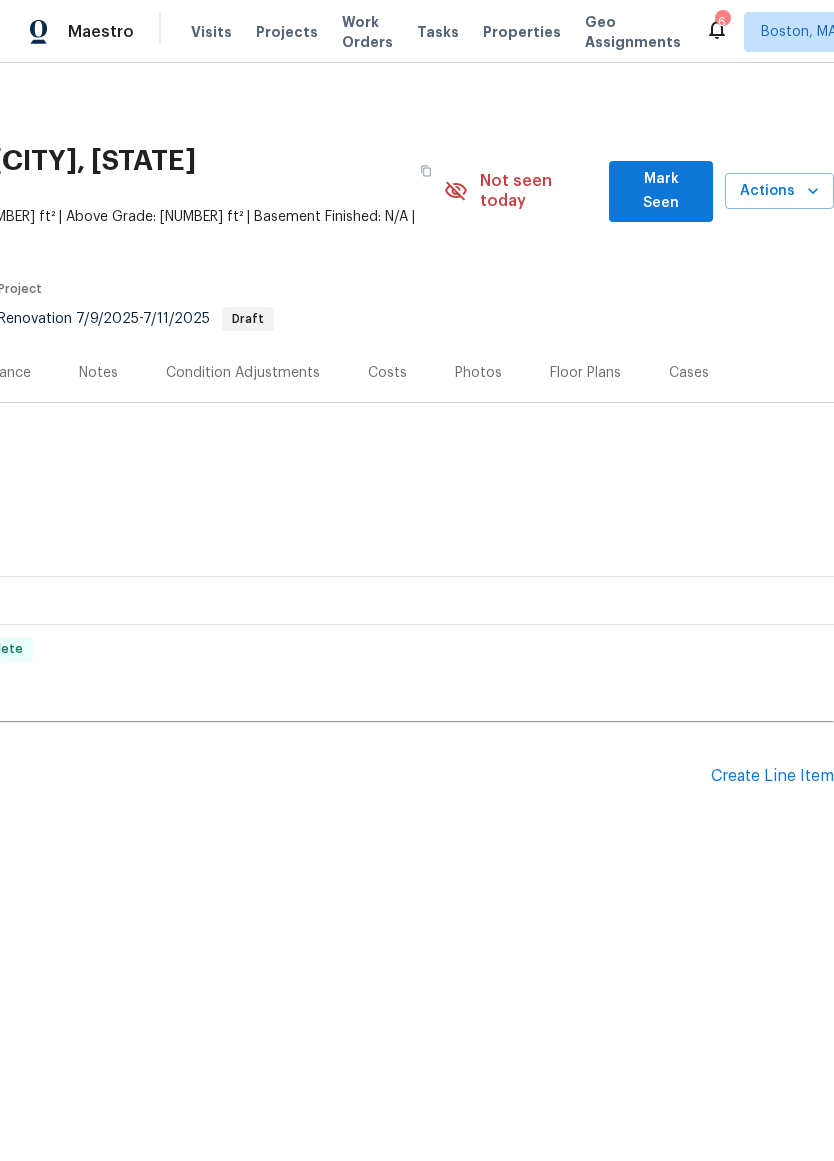 click on "Create Line Item" at bounding box center (772, 776) 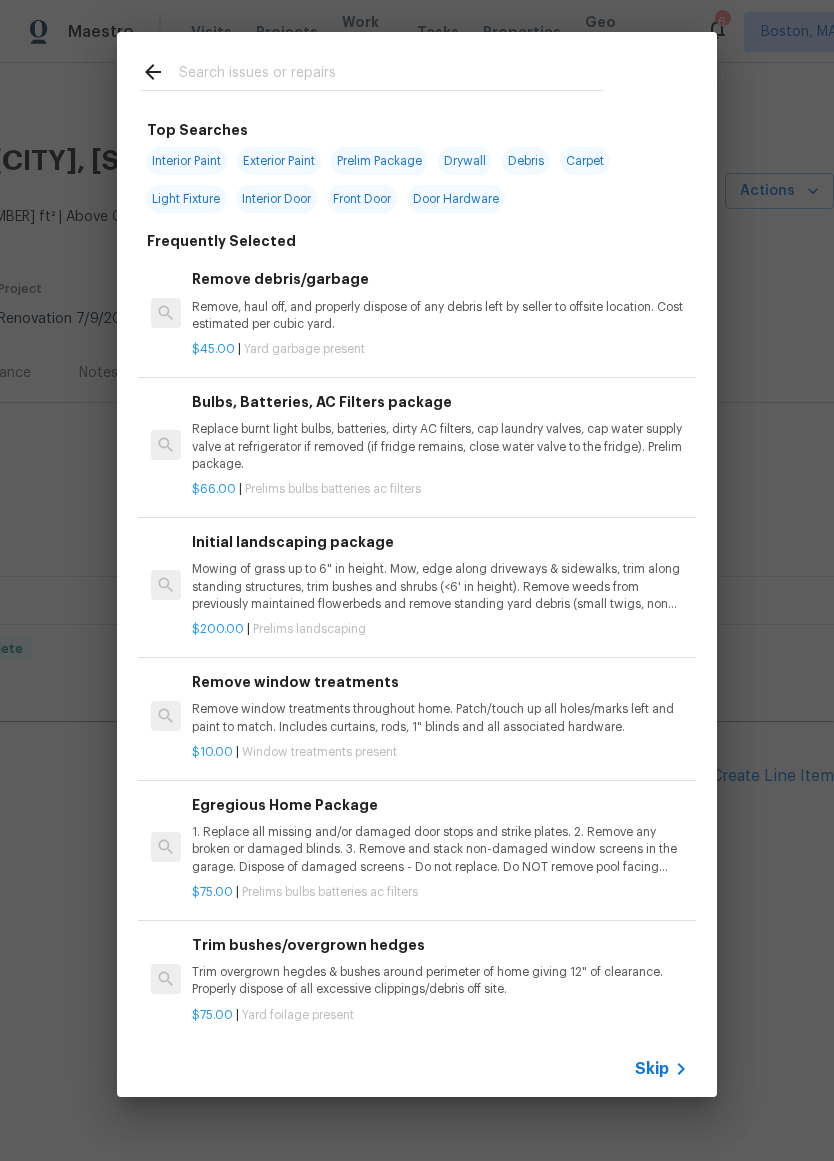 click at bounding box center [391, 75] 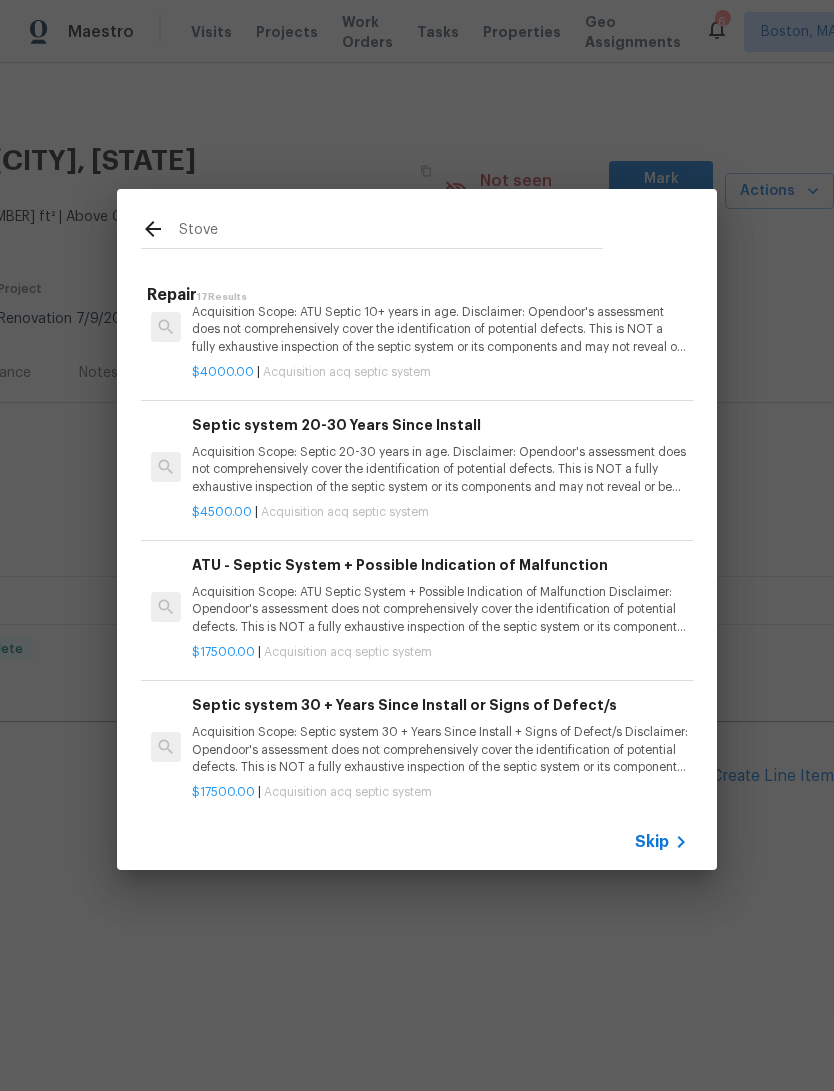 scroll, scrollTop: 1849, scrollLeft: 0, axis: vertical 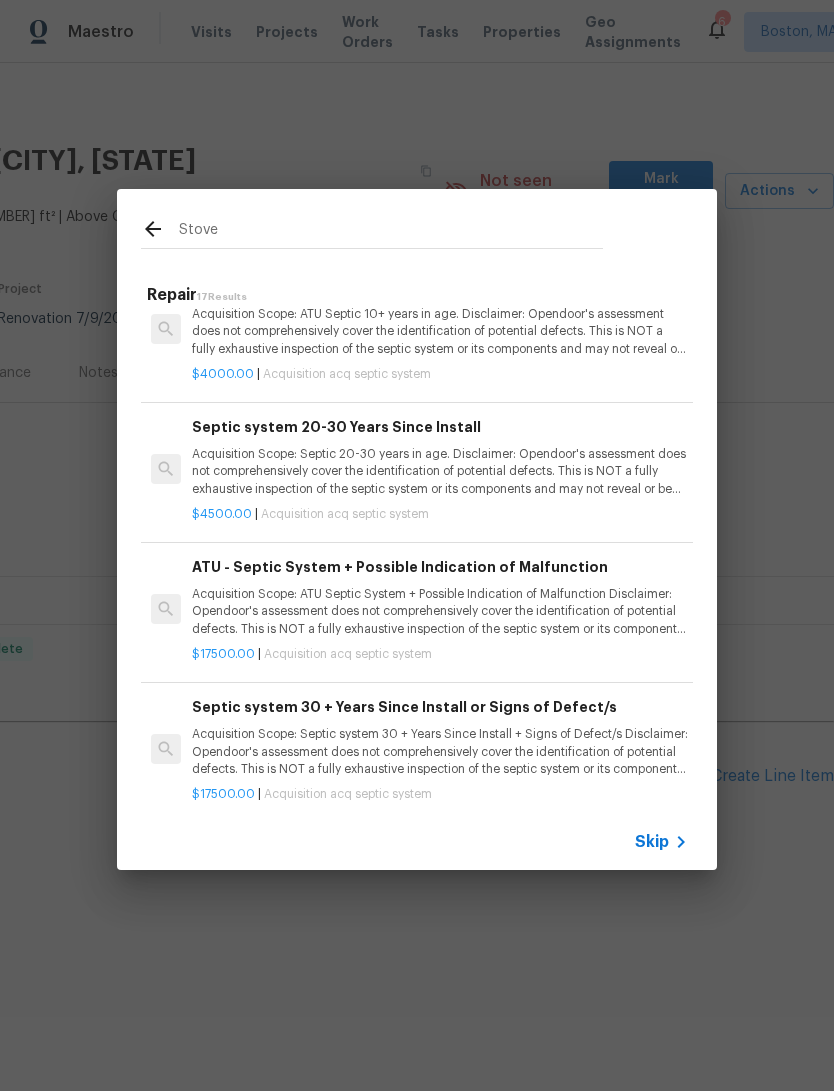 type on "Stove" 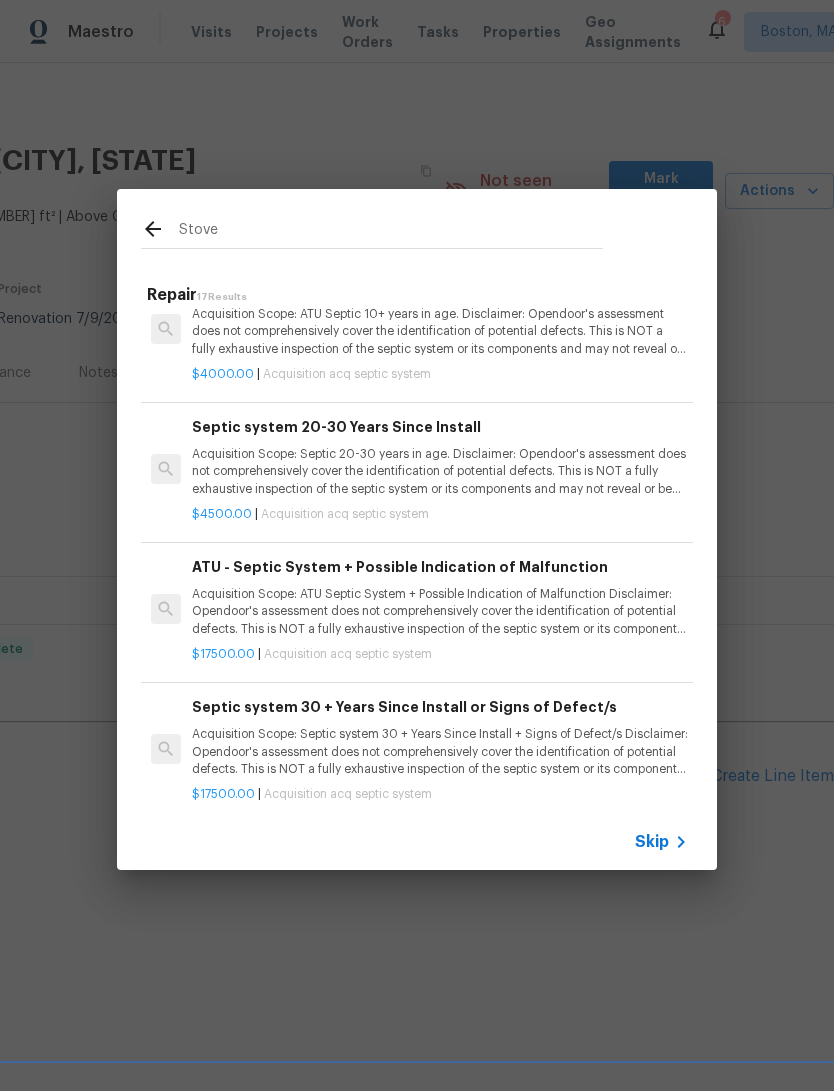 click 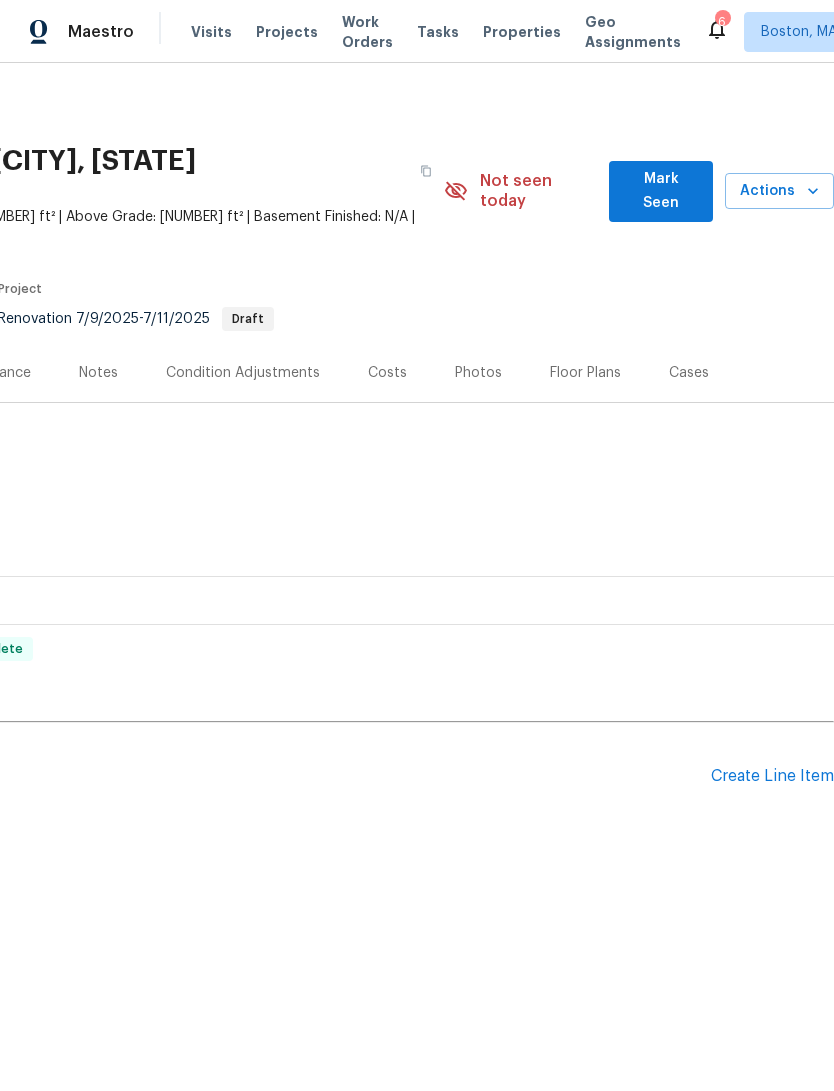 click on "Create Line Item" at bounding box center [772, 776] 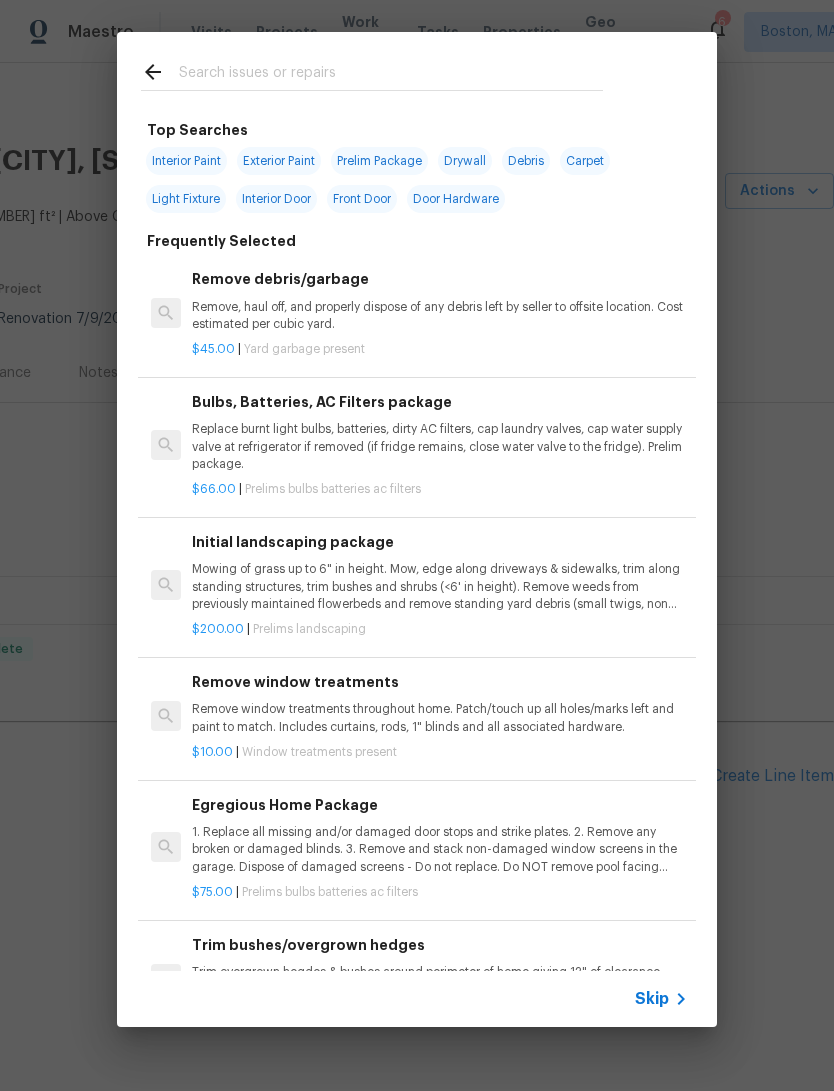click at bounding box center (391, 75) 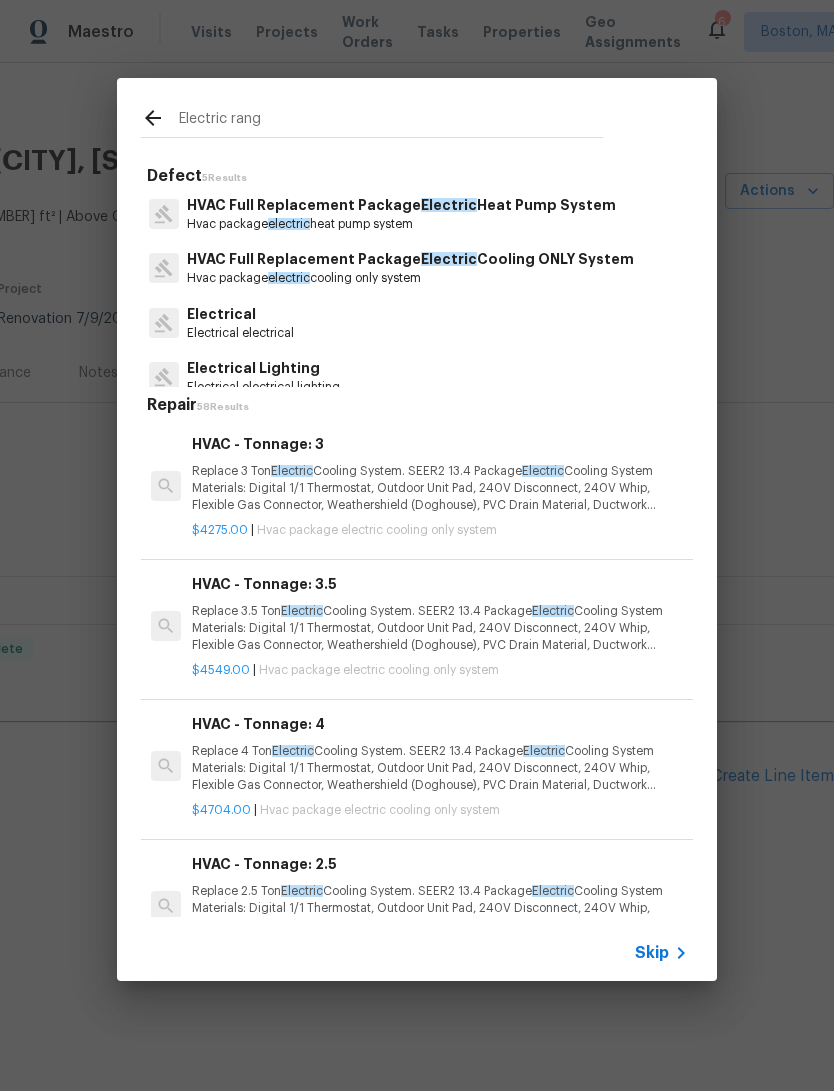 type on "Electric range" 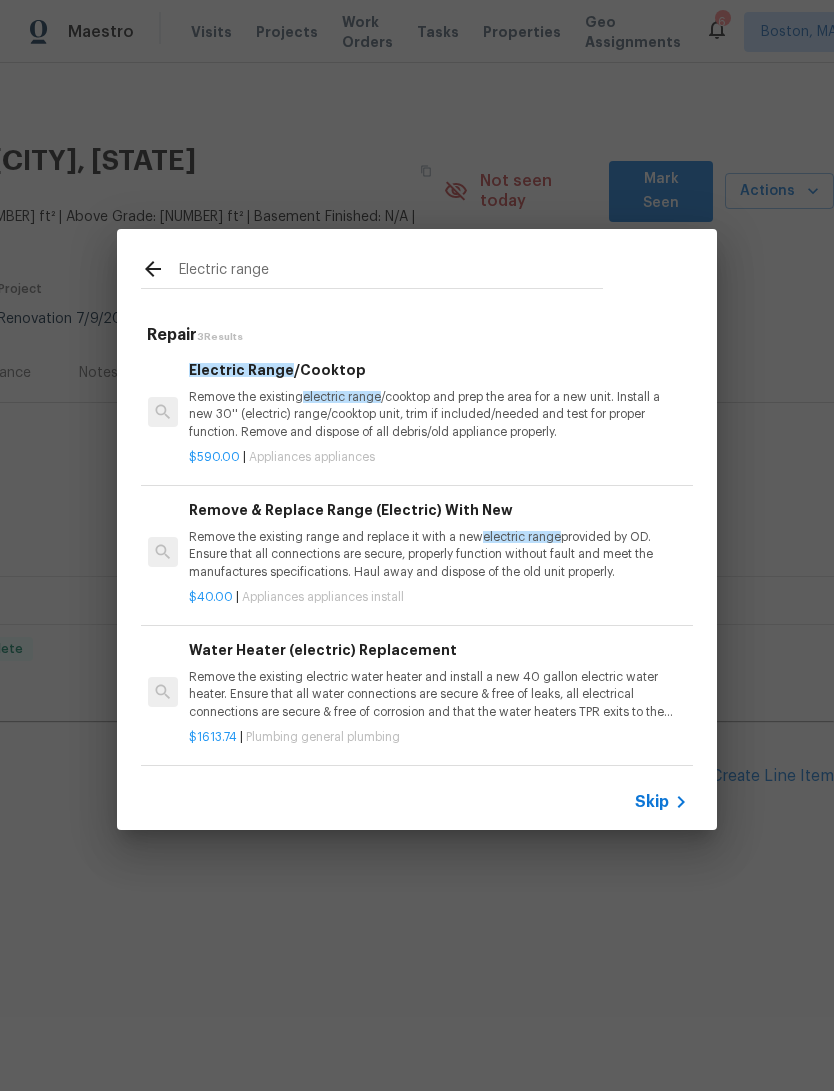 scroll, scrollTop: 3, scrollLeft: 3, axis: both 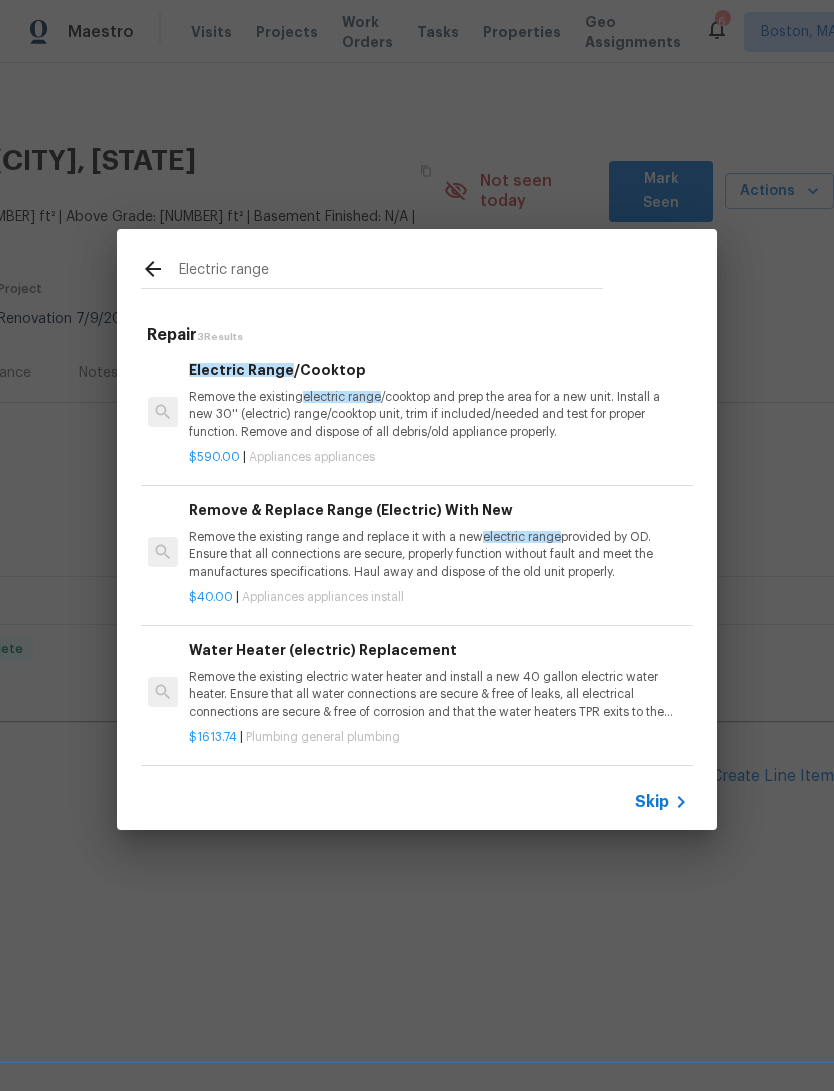 click on "Remove the existing  electric range /cooktop and prep the area for a new unit. Install a new 30'' (electric) range/cooktop unit, trim if included/needed and test for proper function. Remove and dispose of all debris/old appliance properly." at bounding box center (437, 414) 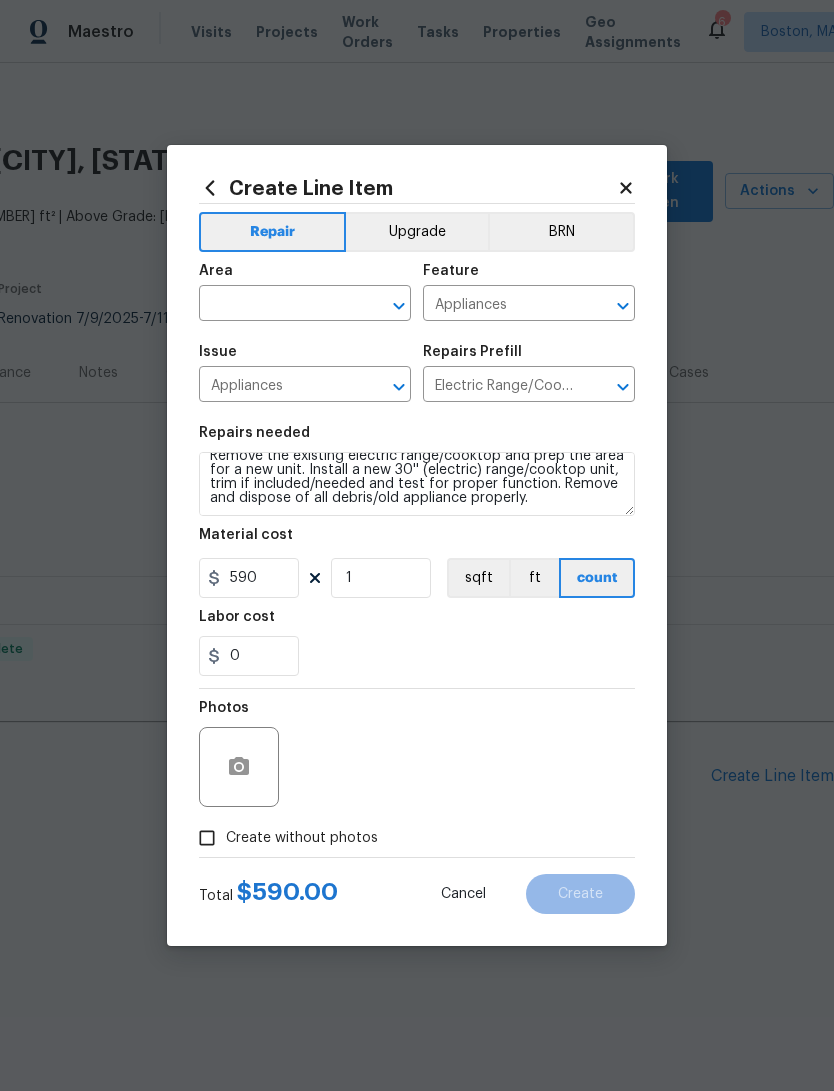 scroll, scrollTop: 14, scrollLeft: 0, axis: vertical 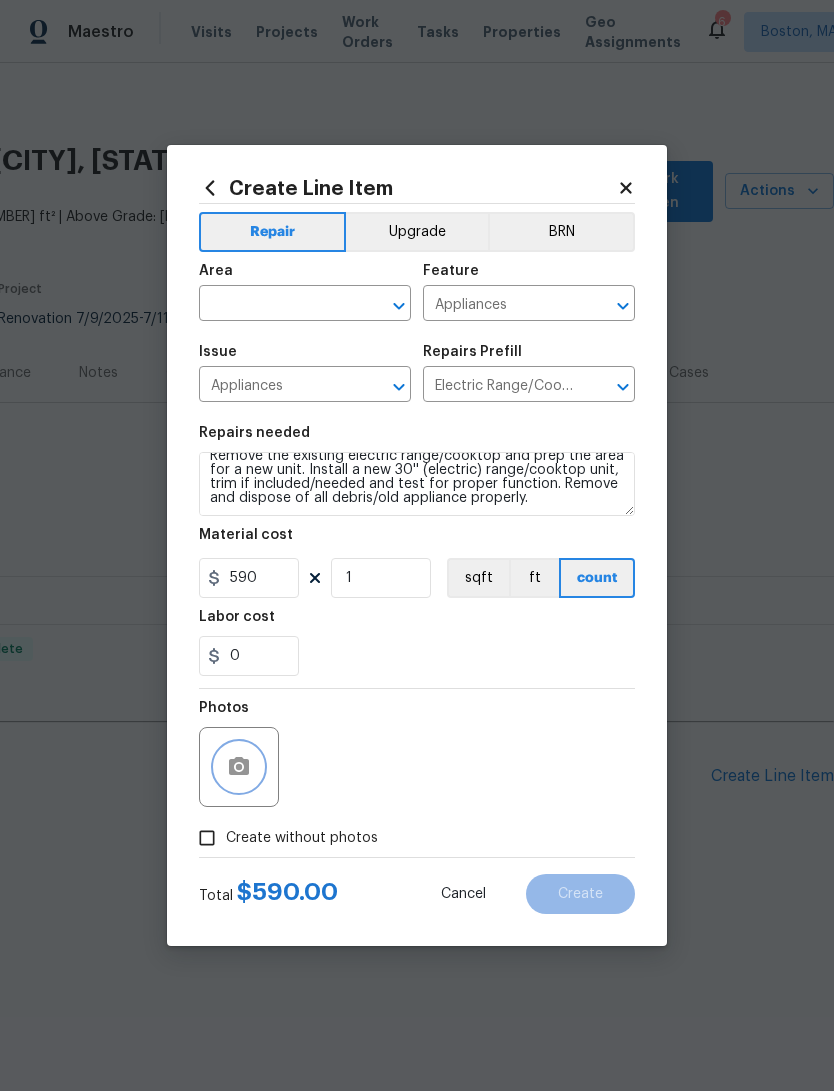 click 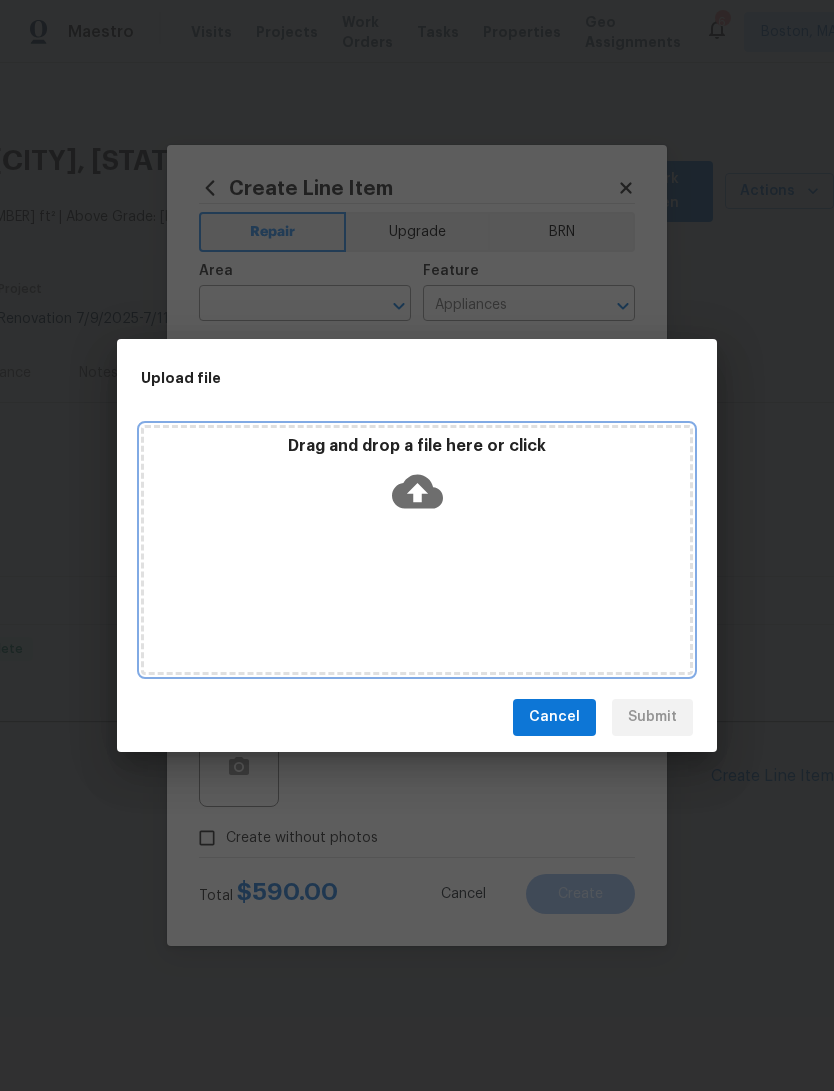 click on "Drag and drop a file here or click" at bounding box center (417, 479) 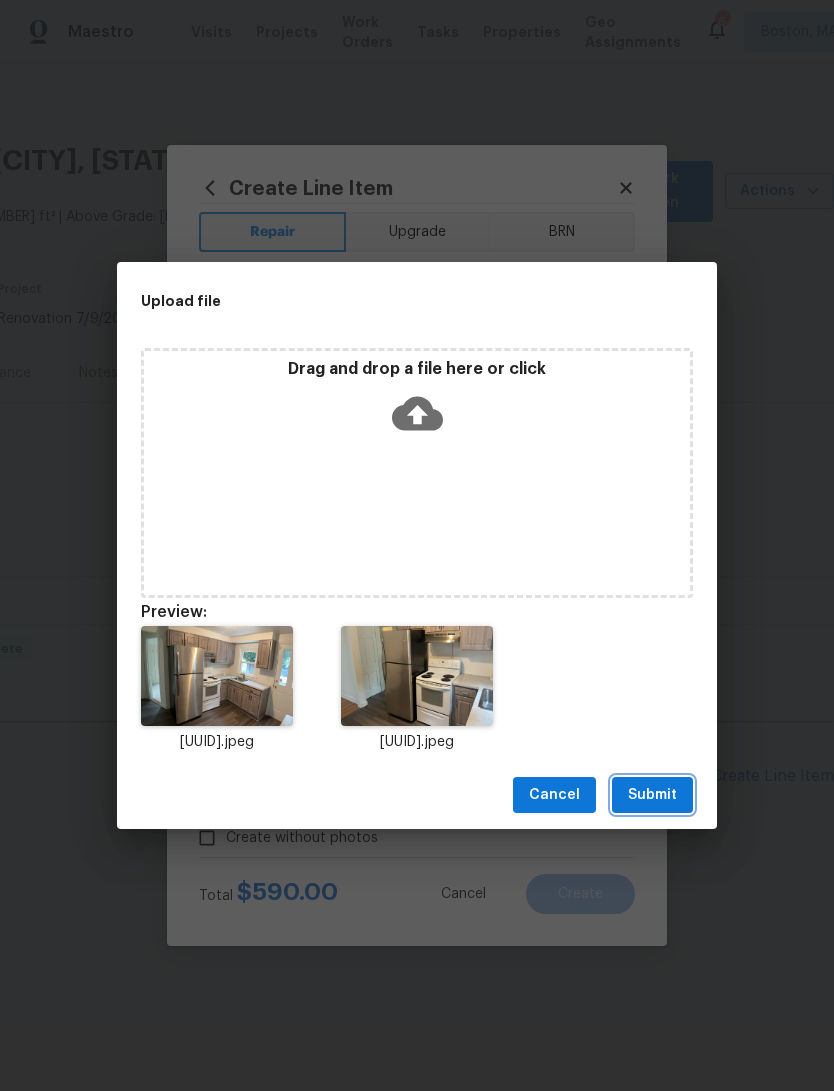 click on "Submit" at bounding box center (652, 795) 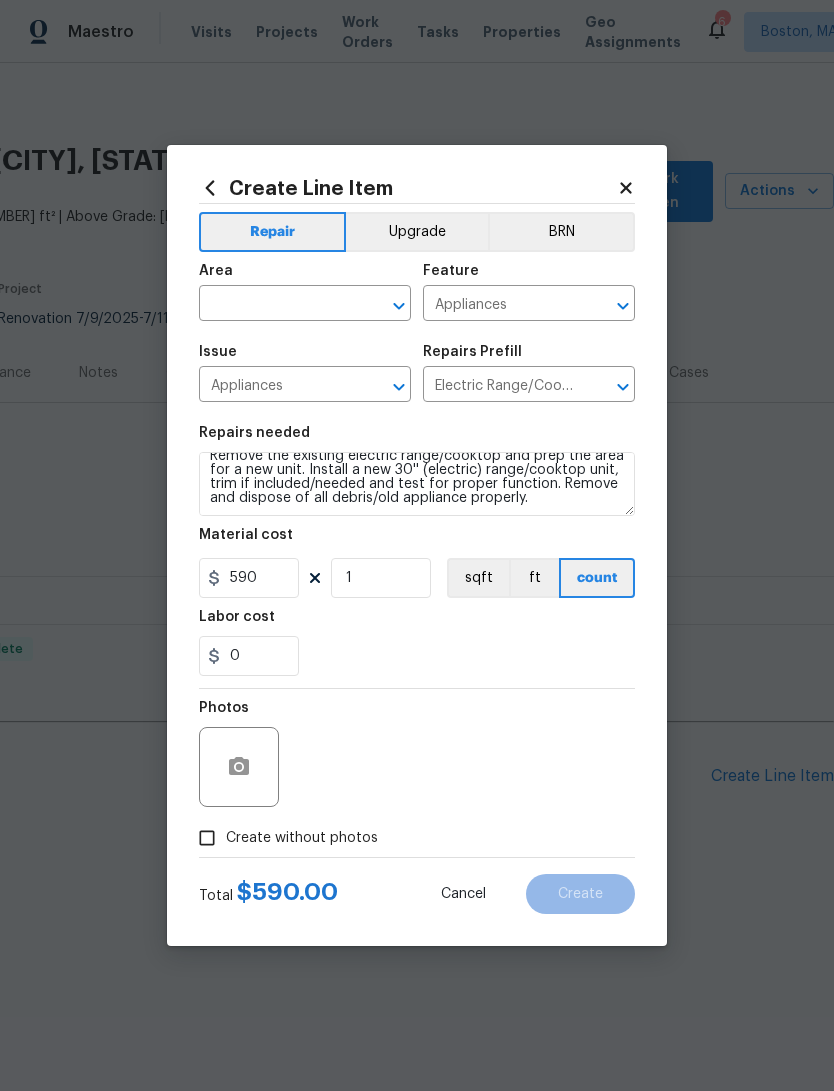 click on "Upgrade" at bounding box center (417, 232) 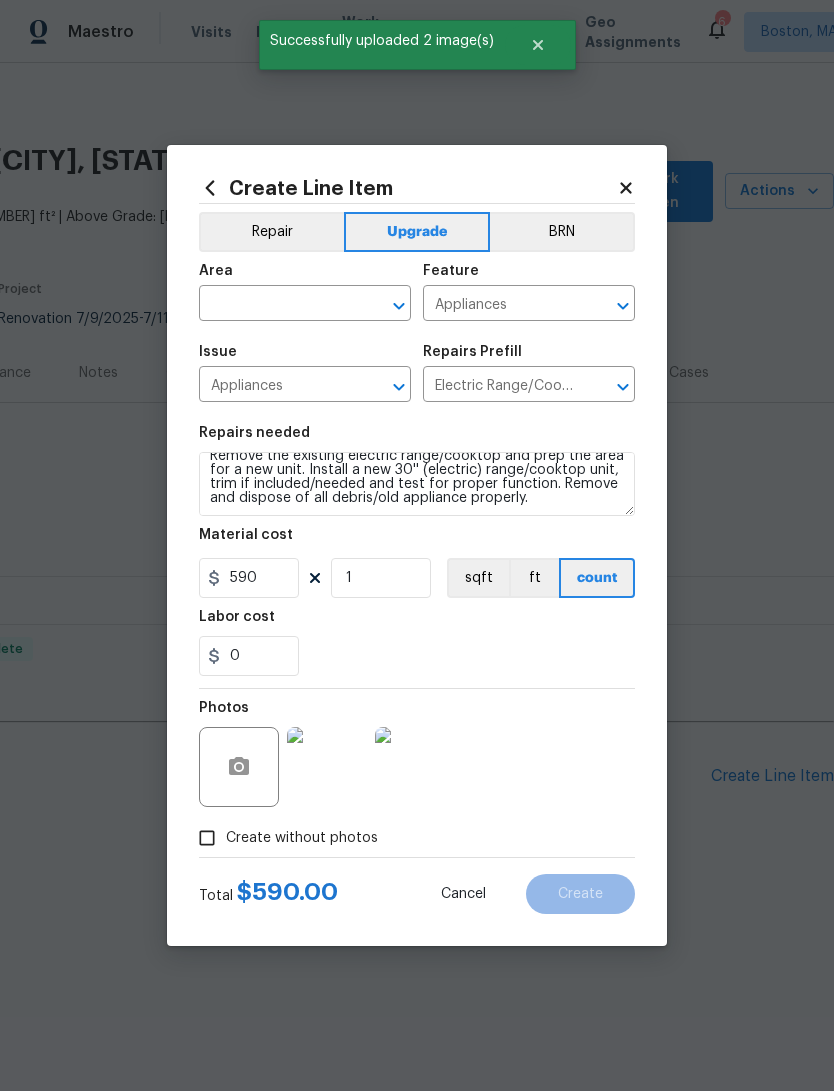 click at bounding box center (277, 305) 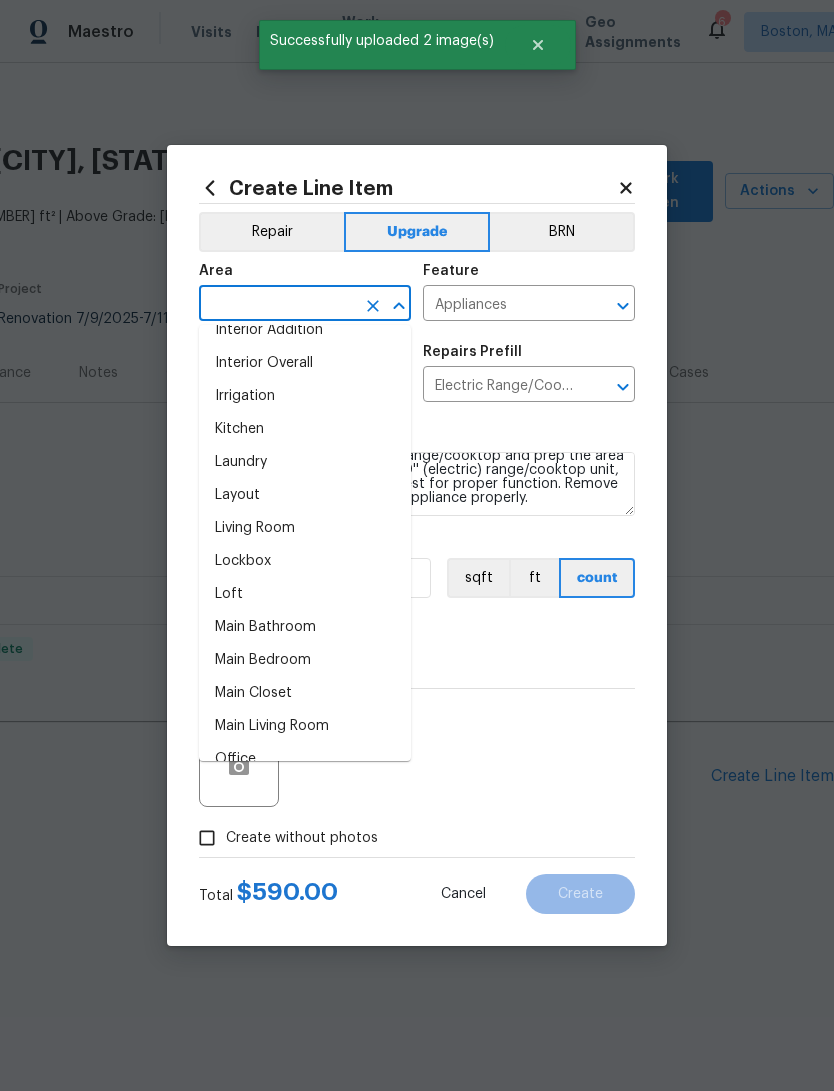 scroll, scrollTop: 812, scrollLeft: 0, axis: vertical 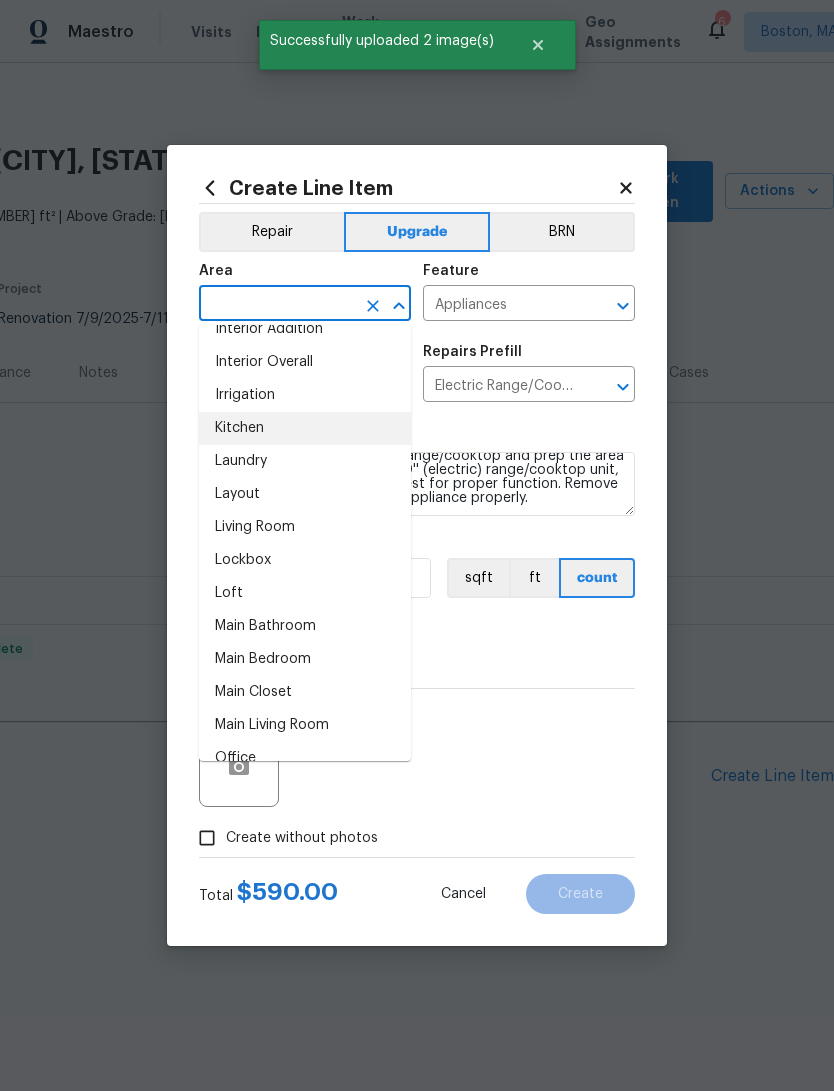 click on "Kitchen" at bounding box center (305, 428) 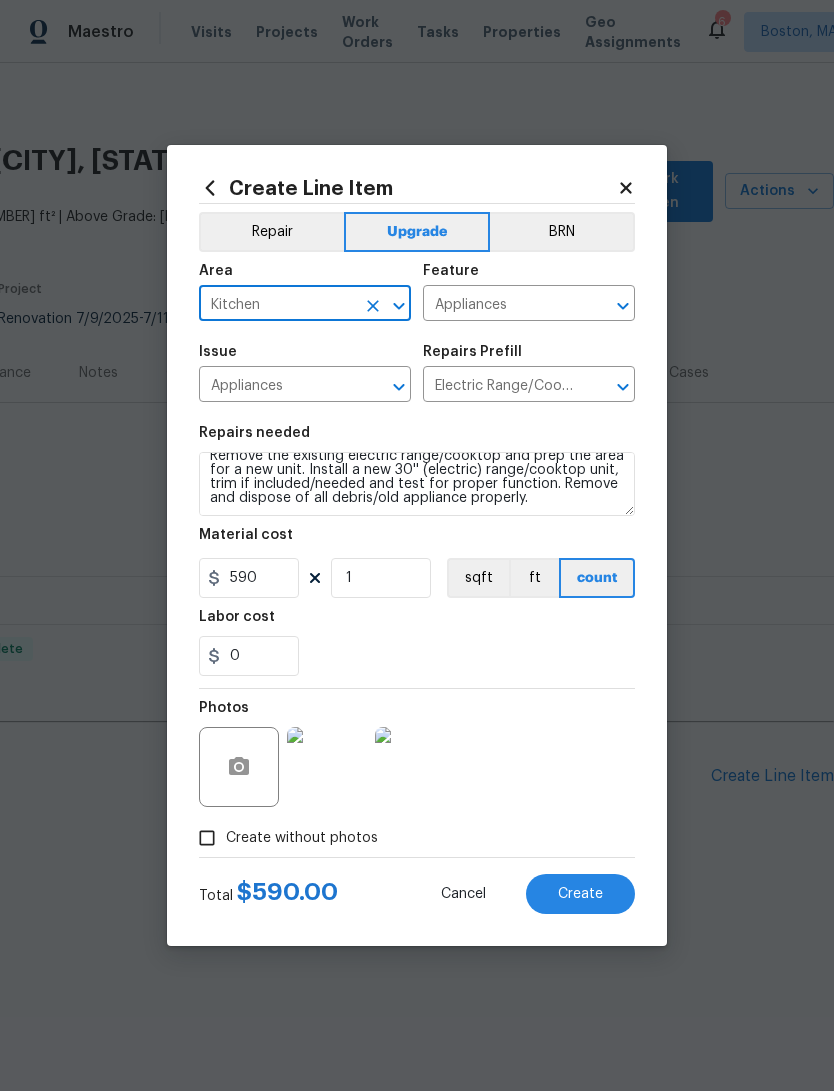click on "Create" at bounding box center (580, 894) 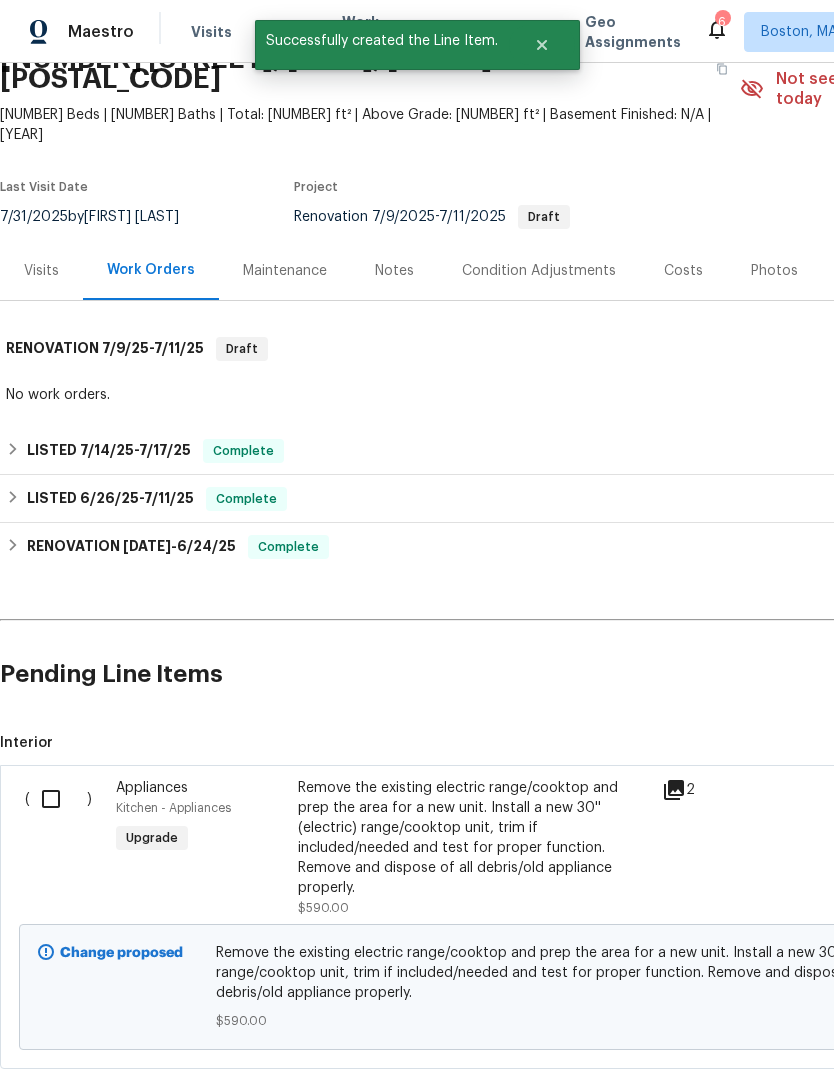 scroll, scrollTop: 101, scrollLeft: 0, axis: vertical 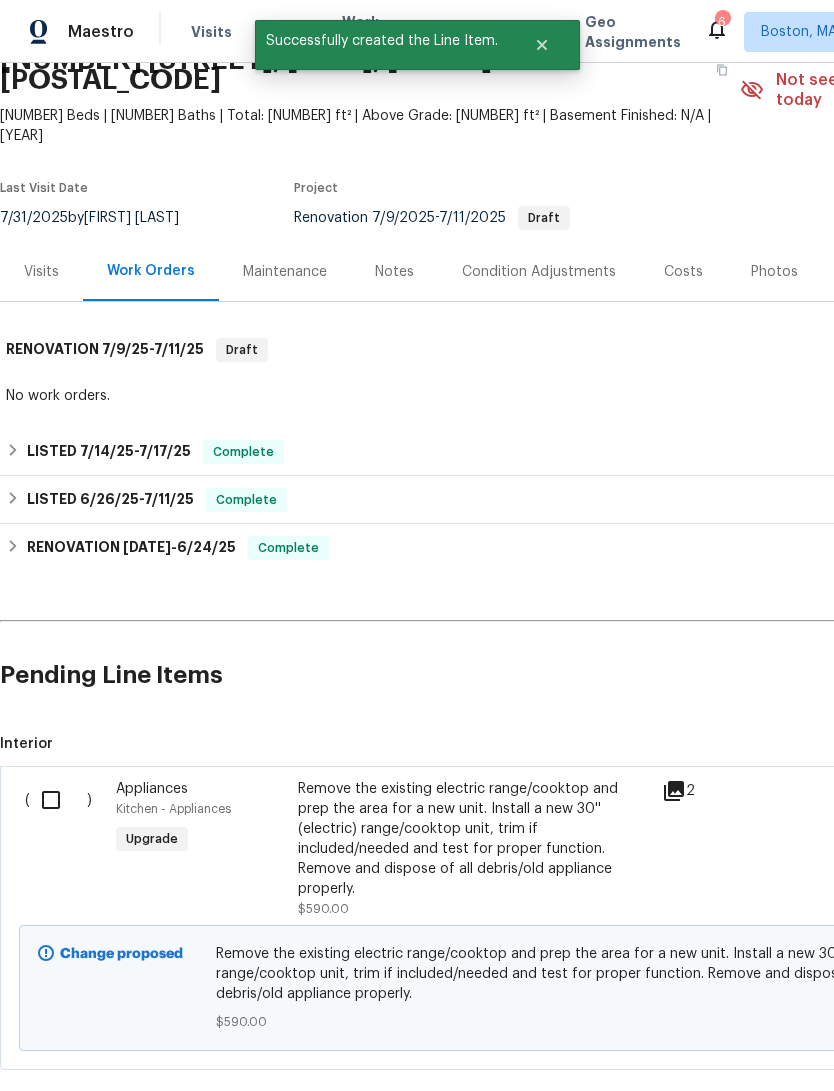 click at bounding box center (58, 800) 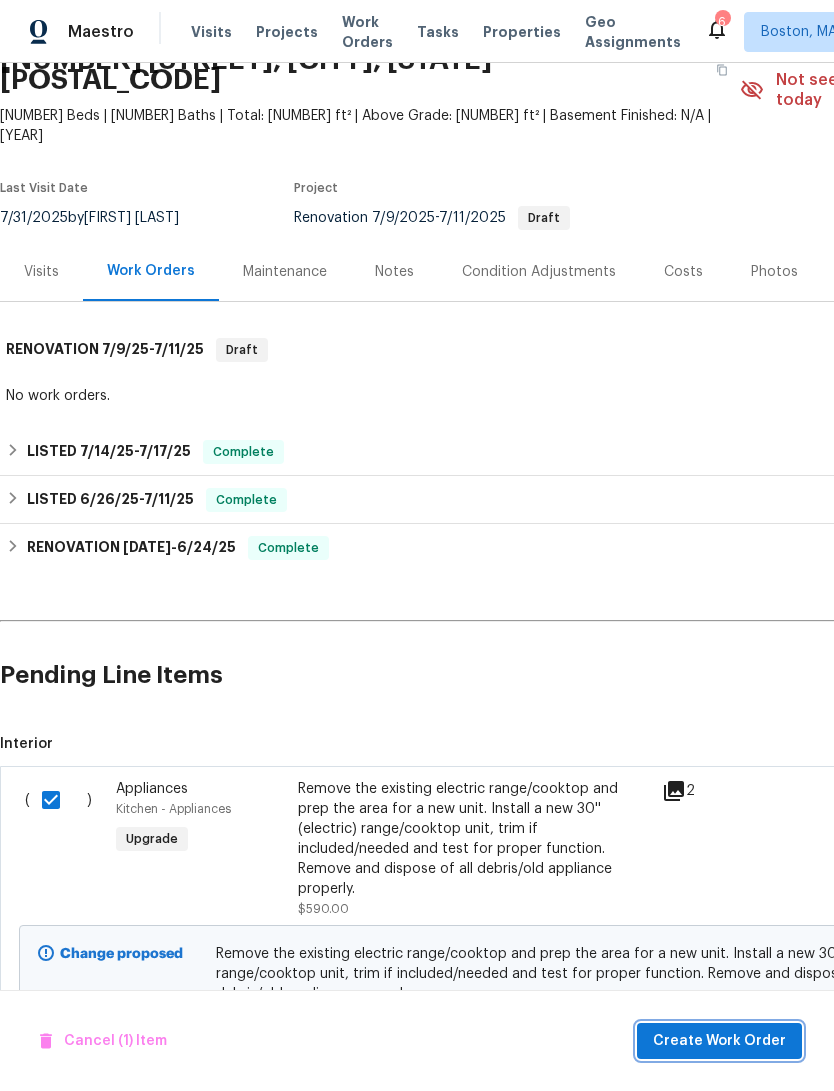 click on "Create Work Order" at bounding box center (719, 1041) 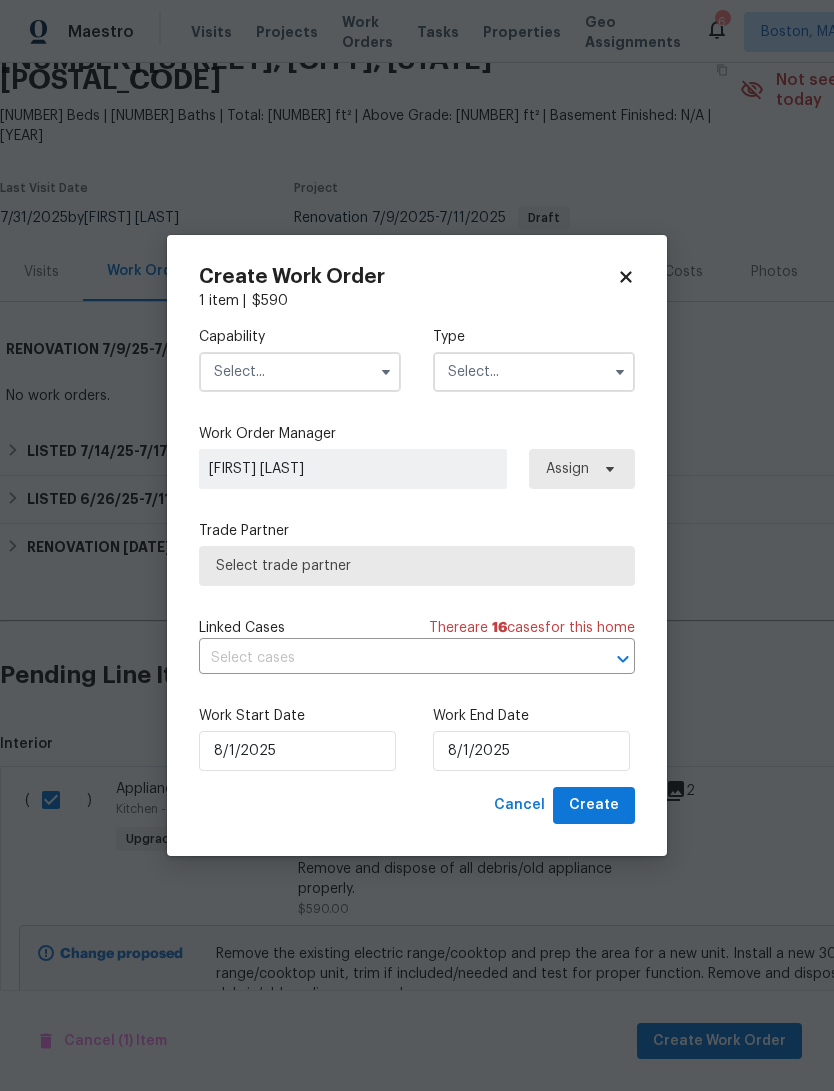 click at bounding box center (300, 372) 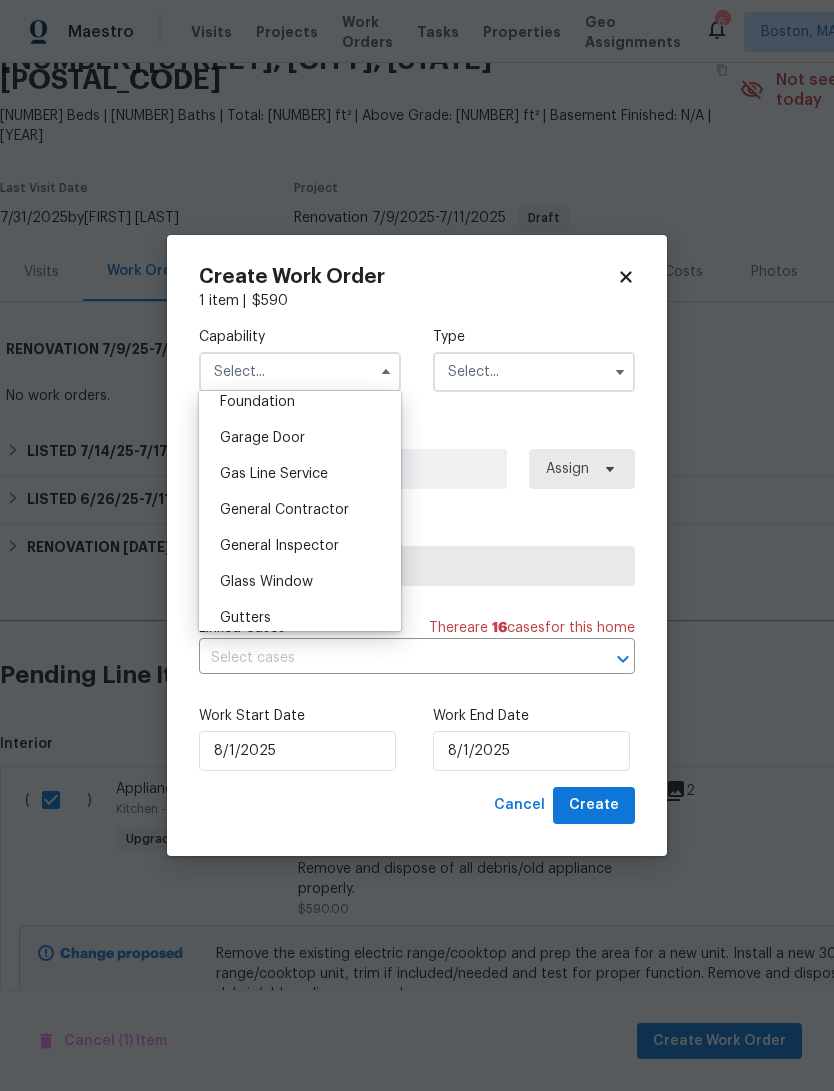 scroll, scrollTop: 861, scrollLeft: 0, axis: vertical 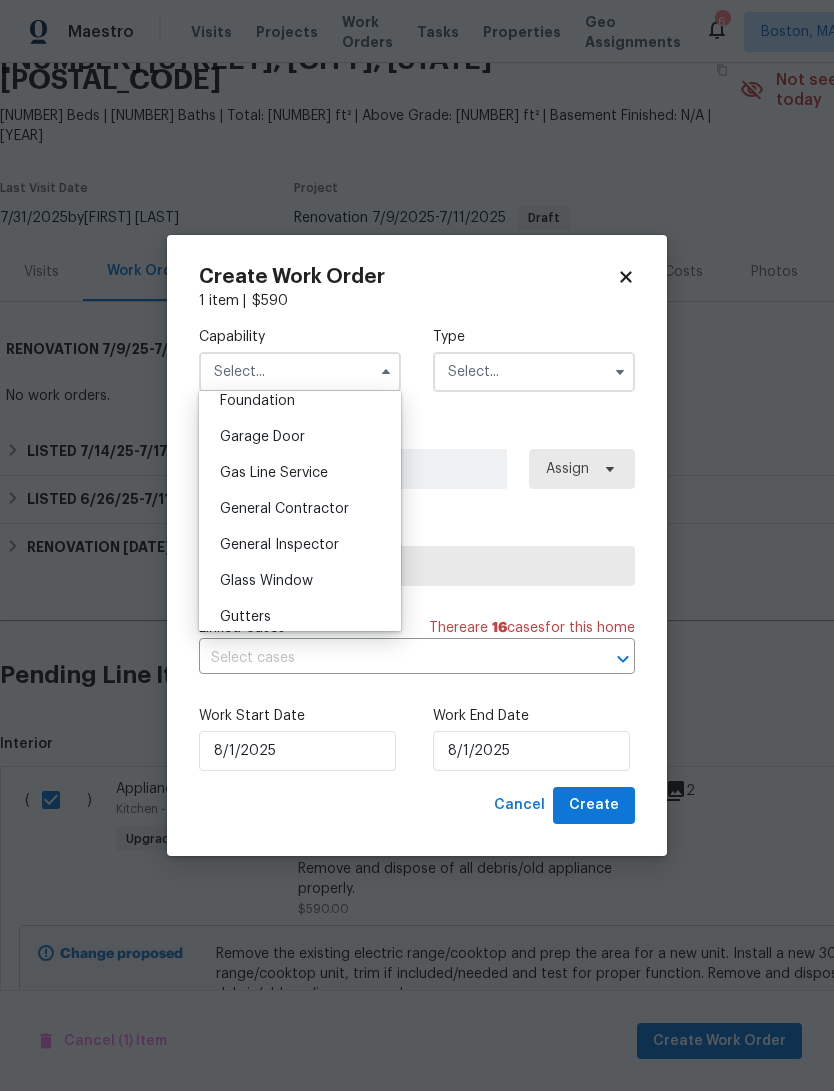 click on "General Contractor" at bounding box center (300, 509) 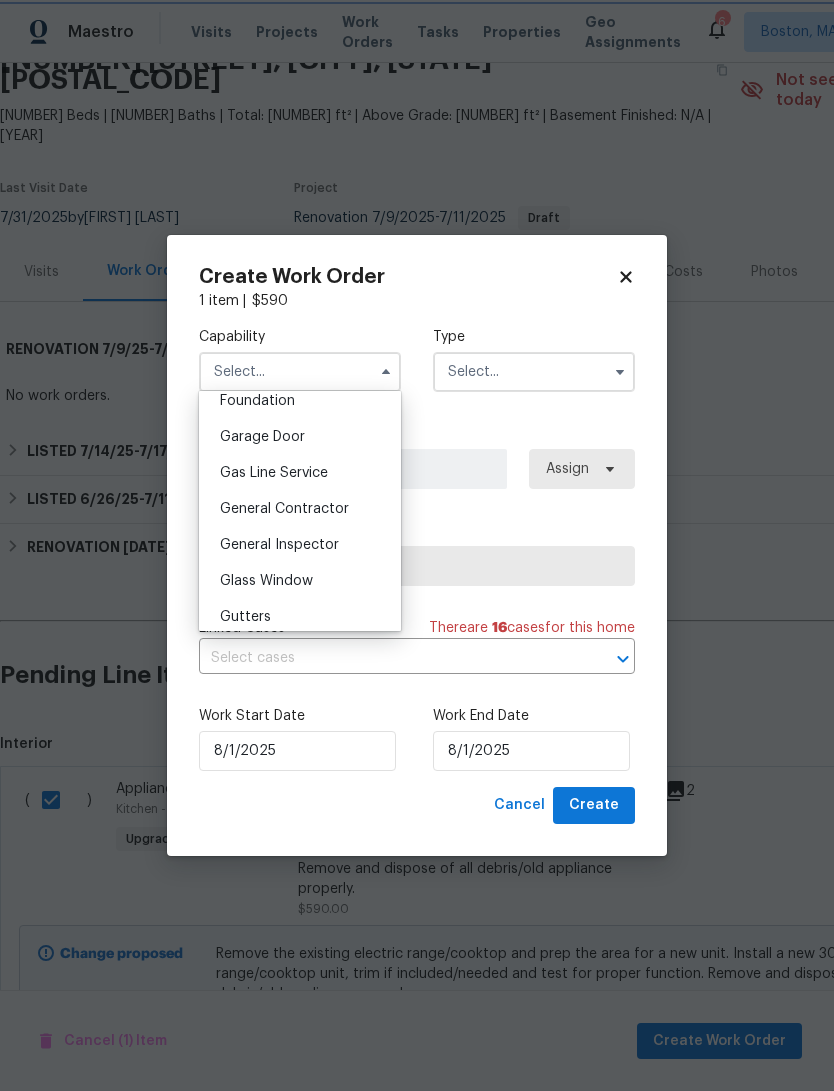 type on "General Contractor" 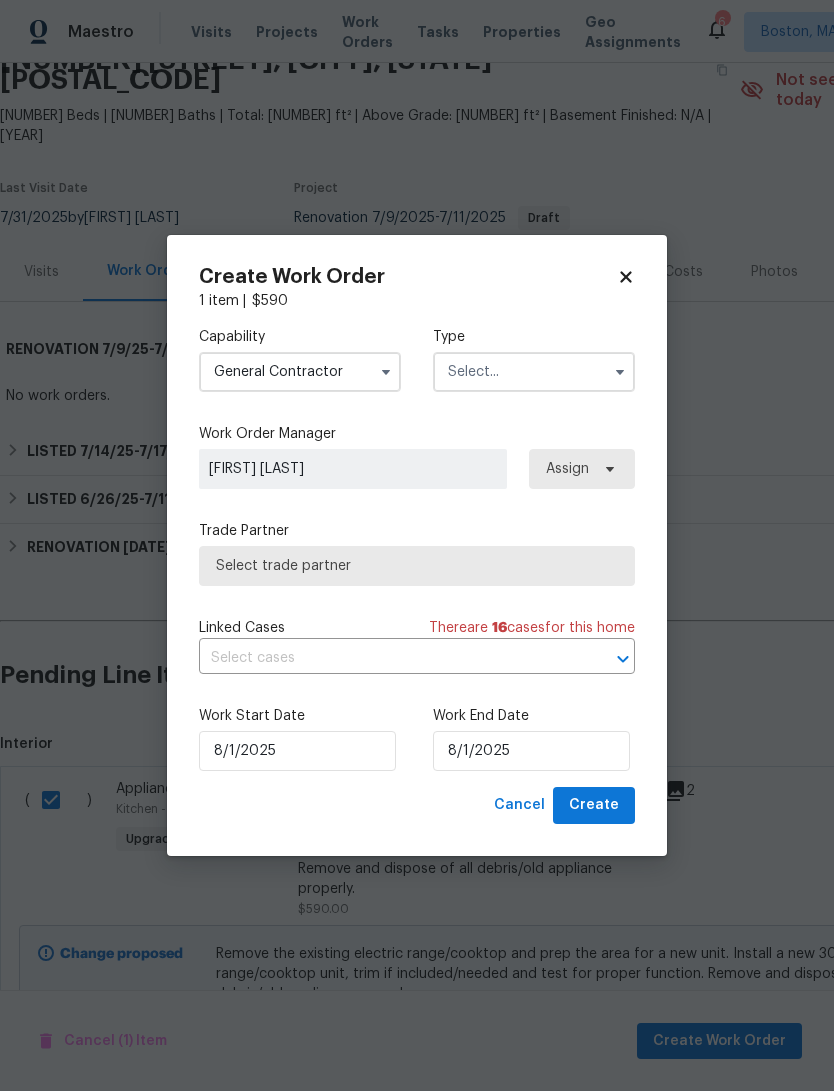 click at bounding box center (534, 372) 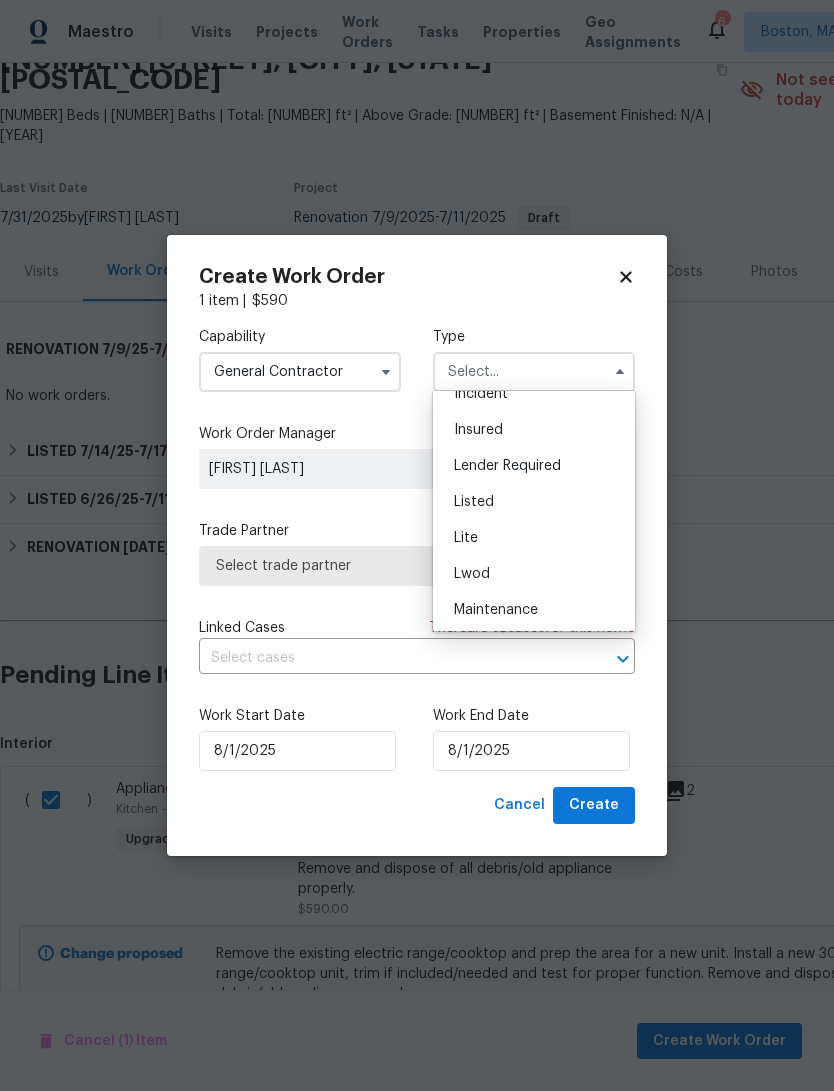 scroll, scrollTop: 133, scrollLeft: 0, axis: vertical 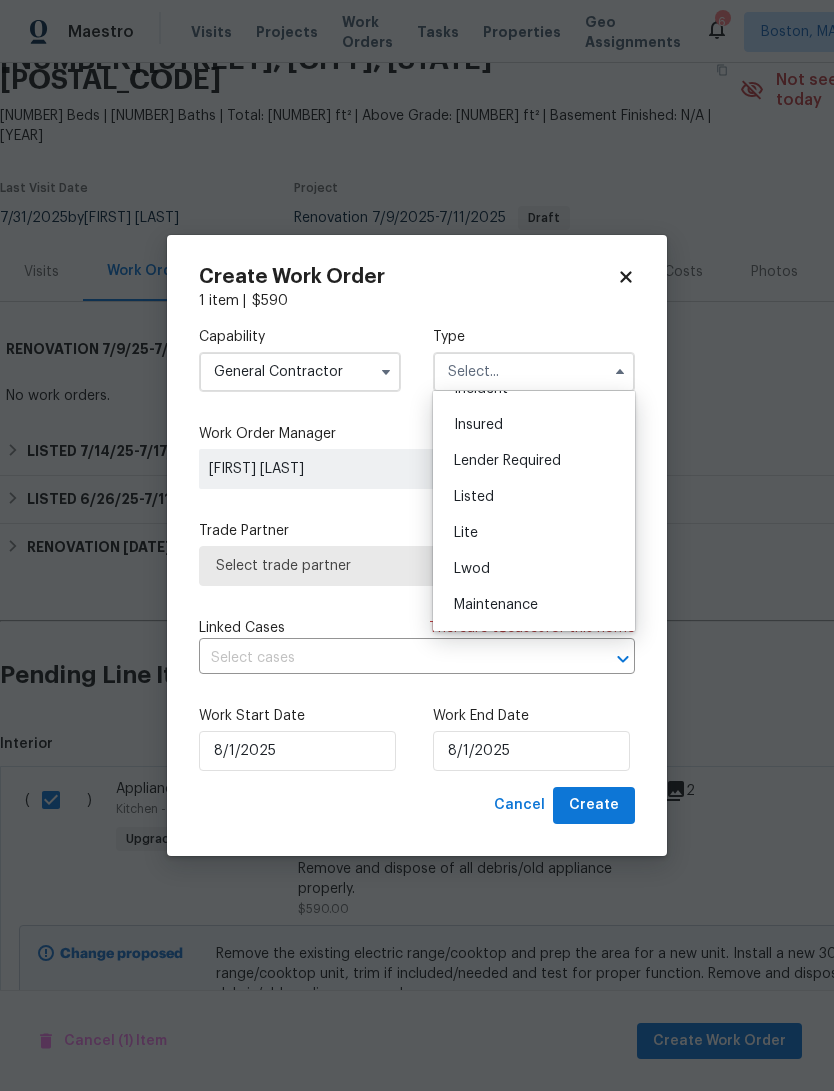 click on "Listed" at bounding box center (534, 497) 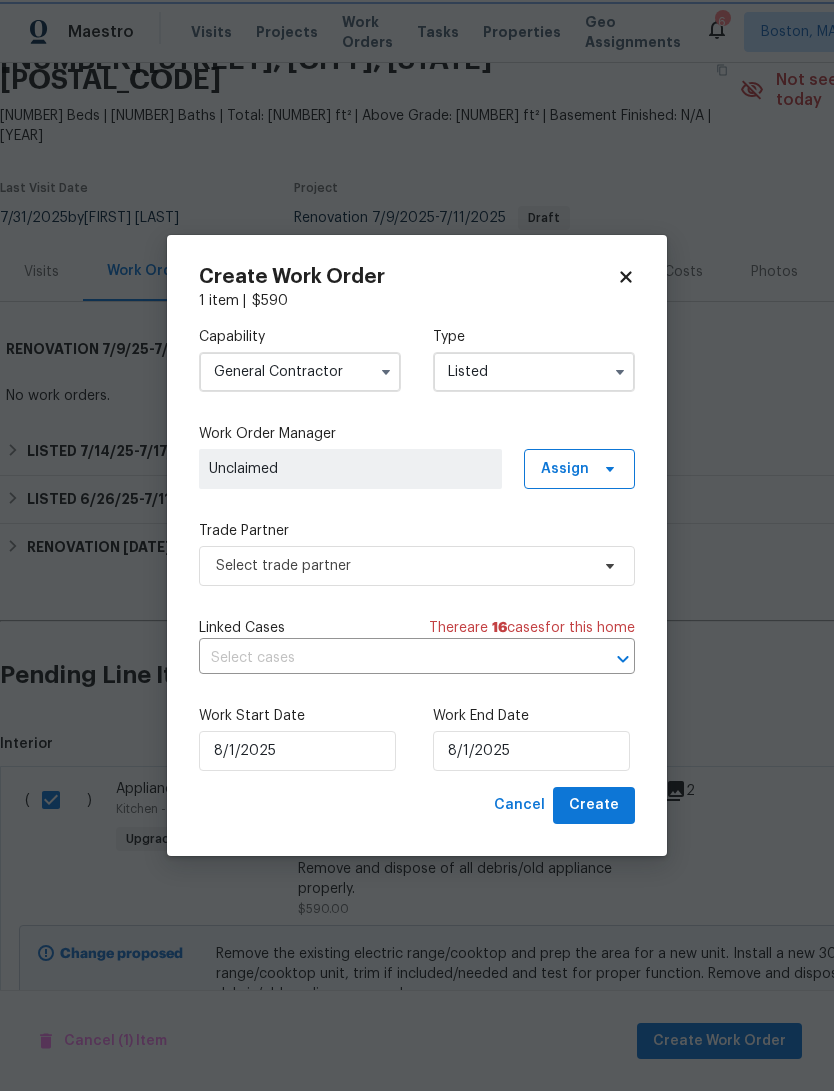 scroll, scrollTop: 0, scrollLeft: 0, axis: both 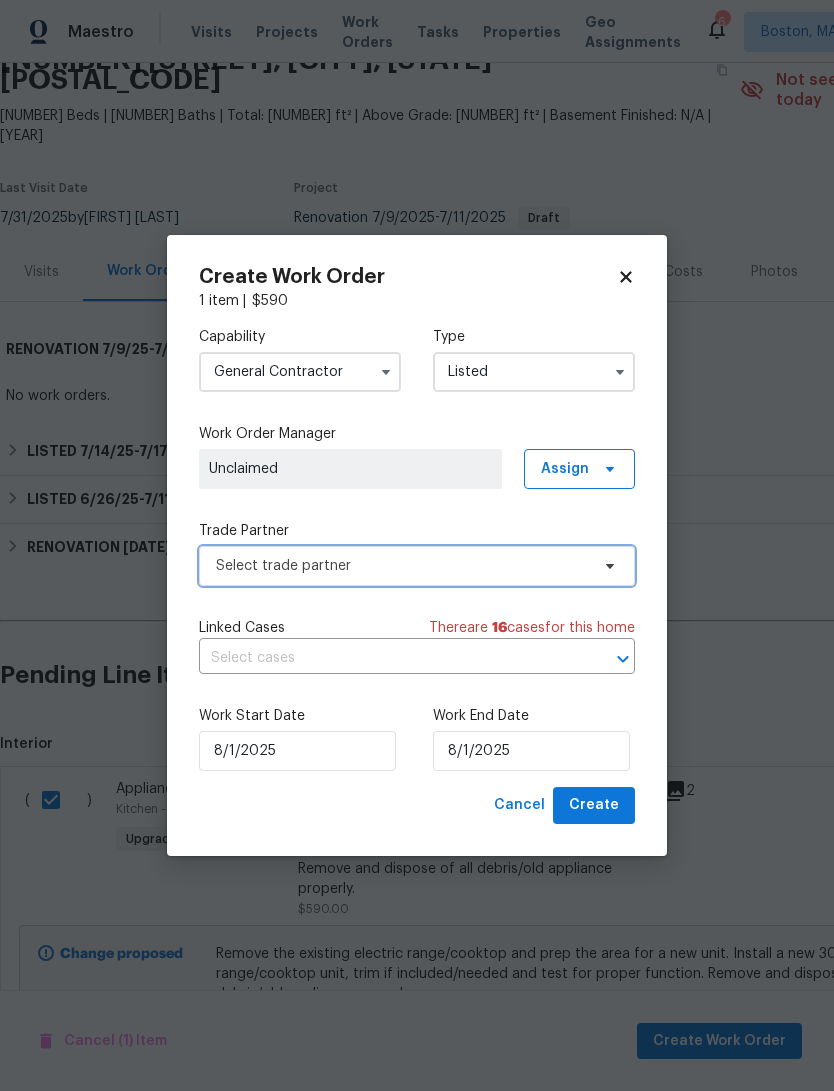 click on "Select trade partner" at bounding box center (417, 566) 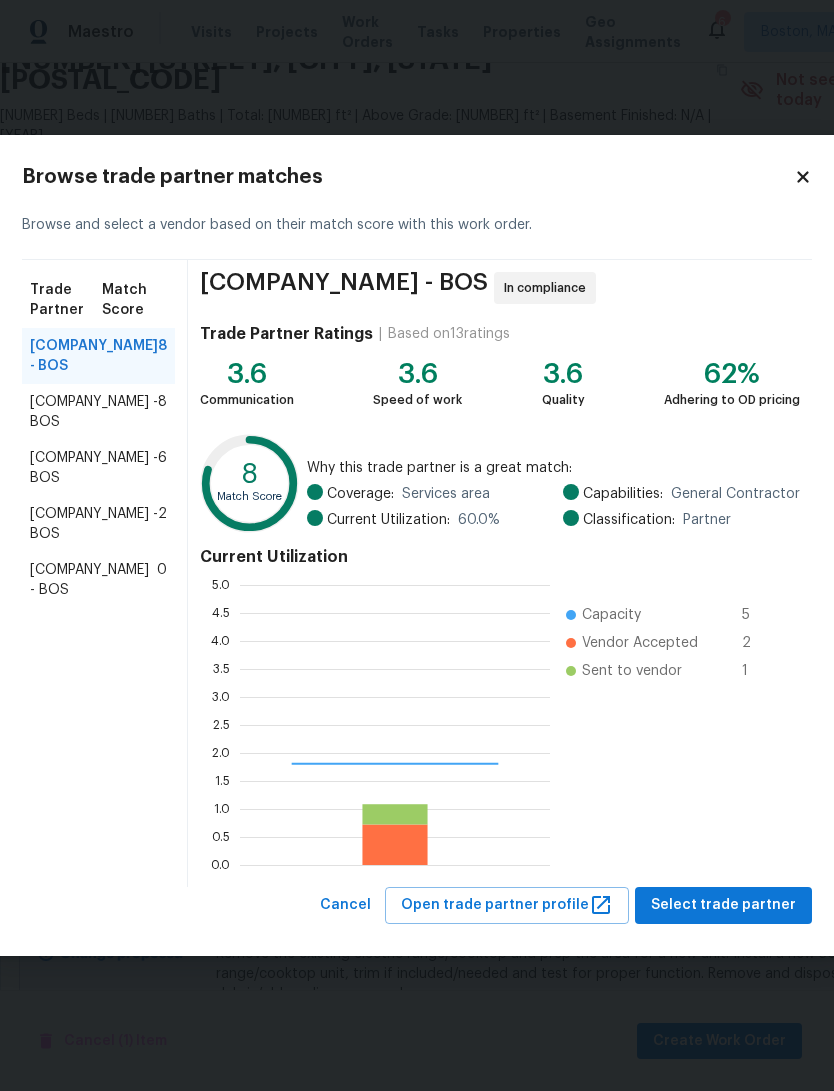 scroll, scrollTop: 2, scrollLeft: 2, axis: both 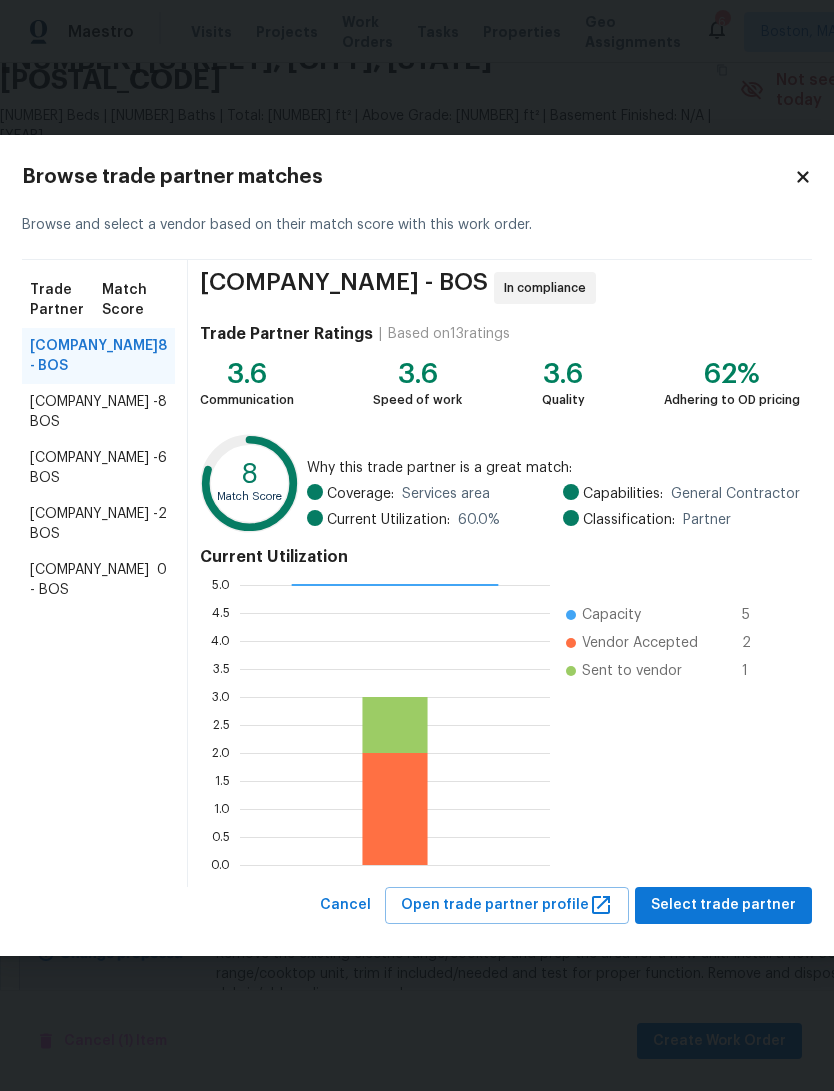 click on "[COMPANY_NAME] - BOS" at bounding box center [94, 524] 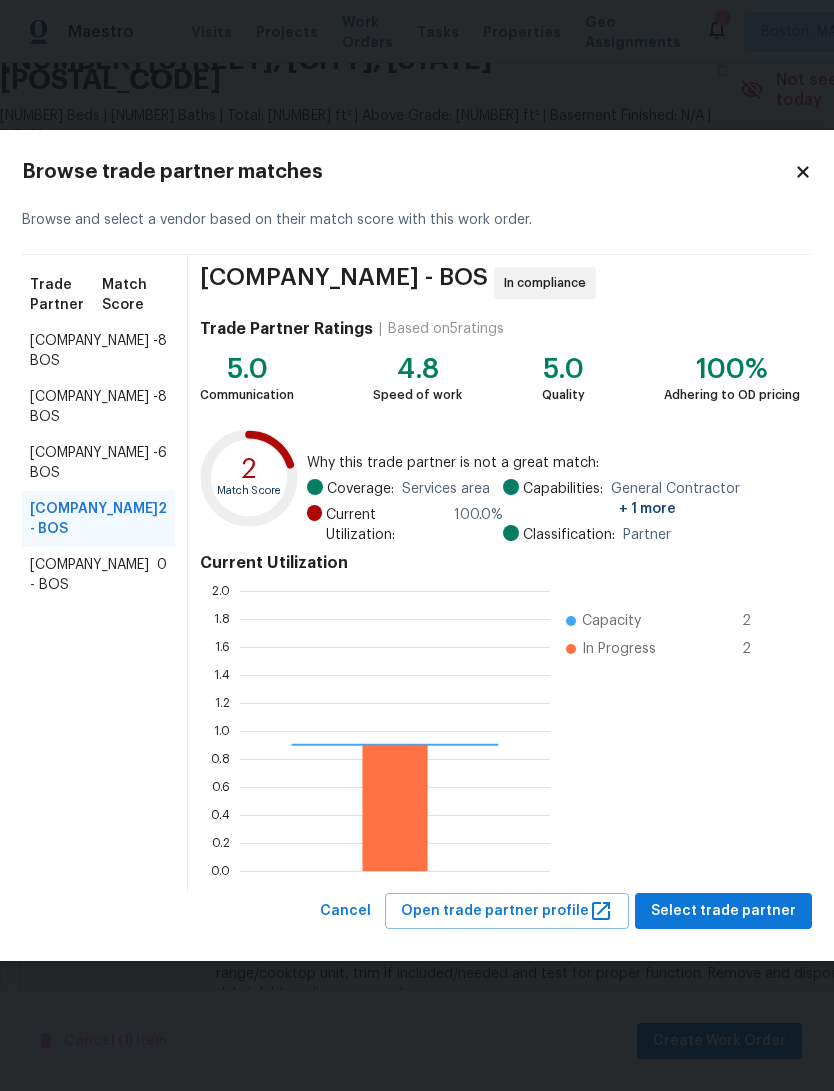 scroll, scrollTop: 2, scrollLeft: 2, axis: both 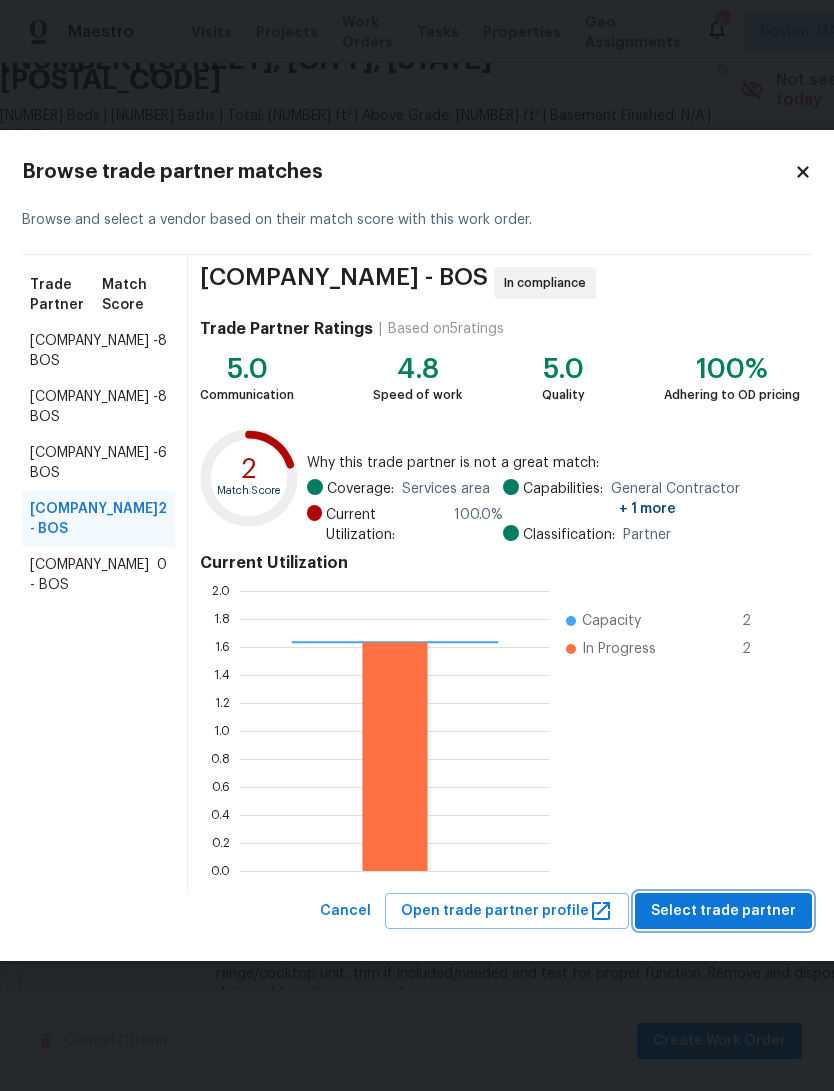 click on "Select trade partner" at bounding box center (723, 911) 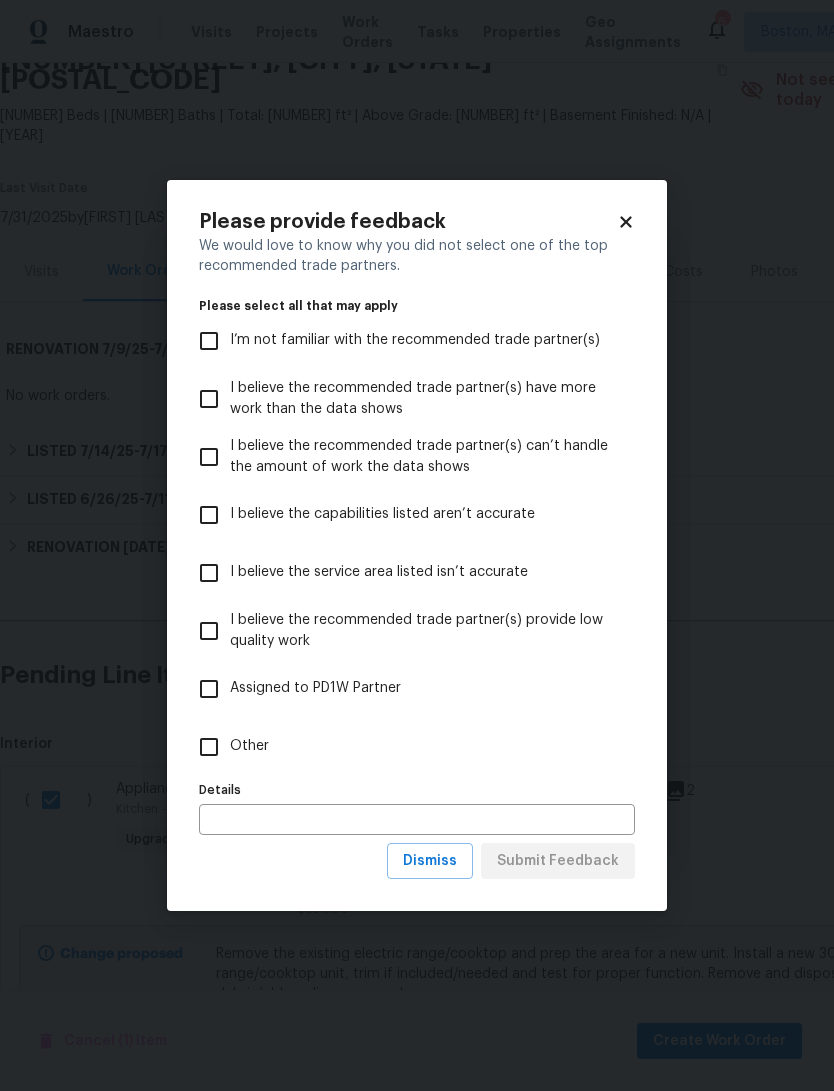 click on "Other" at bounding box center [209, 747] 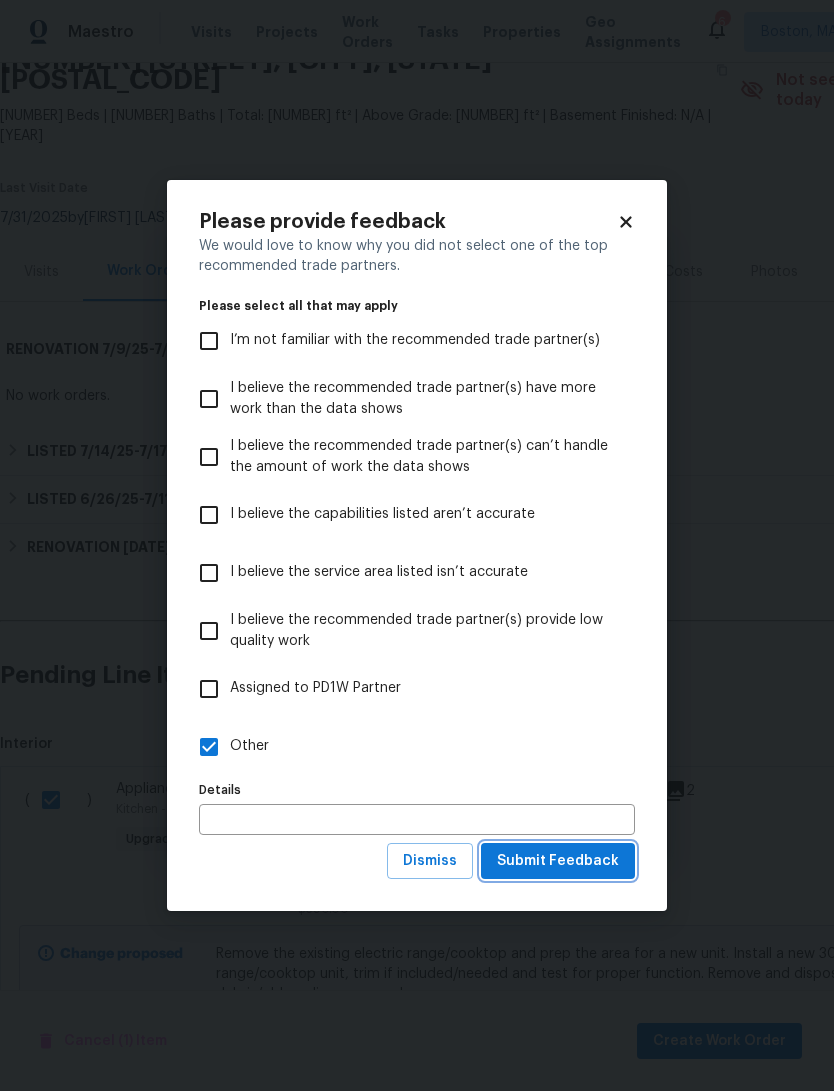 click on "Submit Feedback" at bounding box center (558, 861) 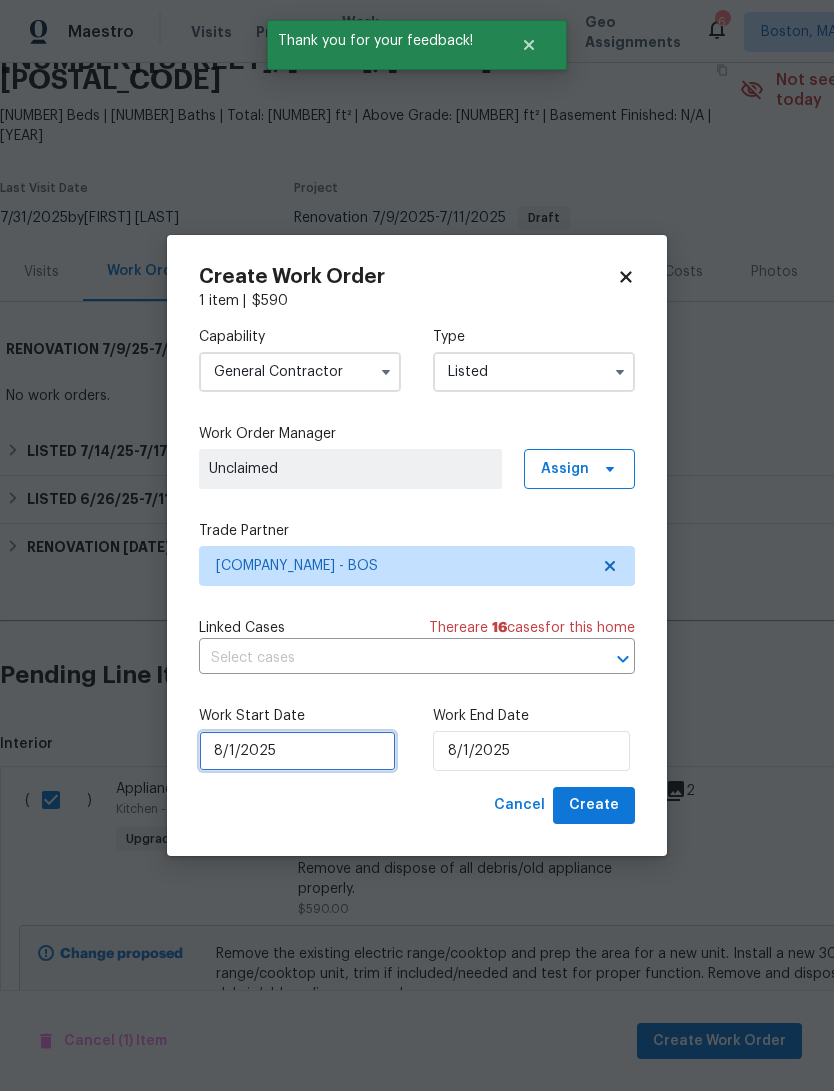 click on "8/1/2025" at bounding box center (297, 751) 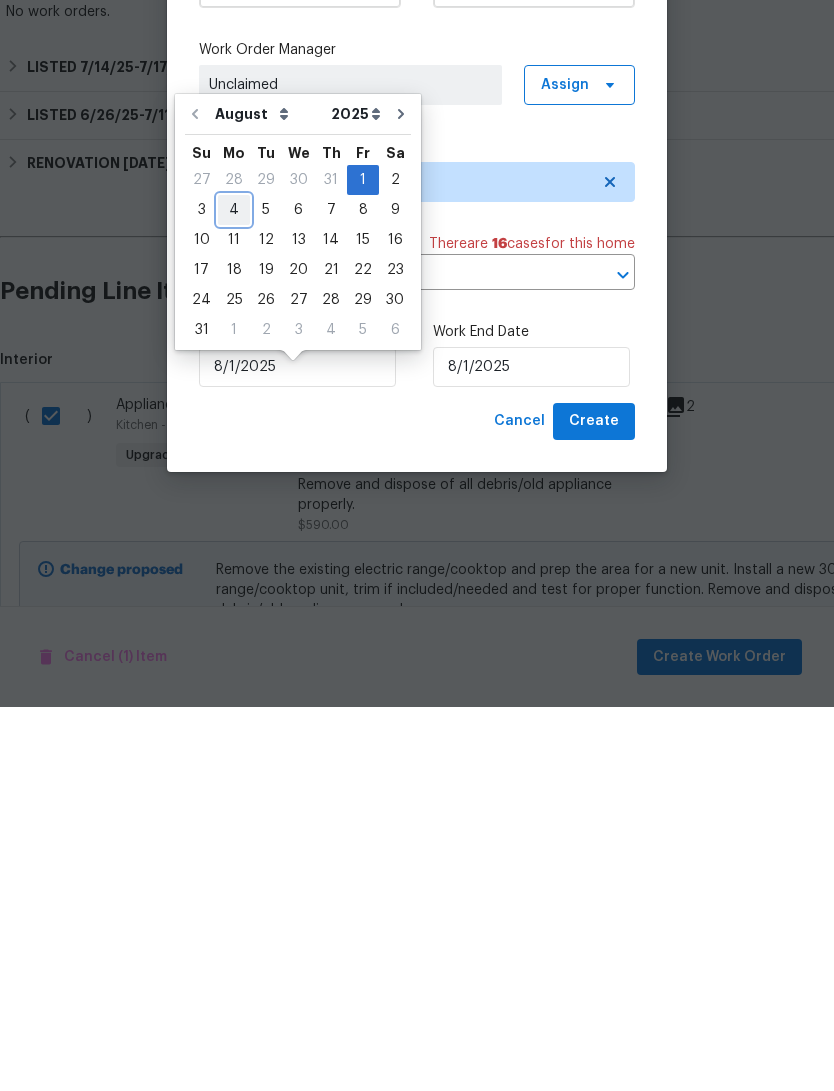 click on "4" at bounding box center (234, 594) 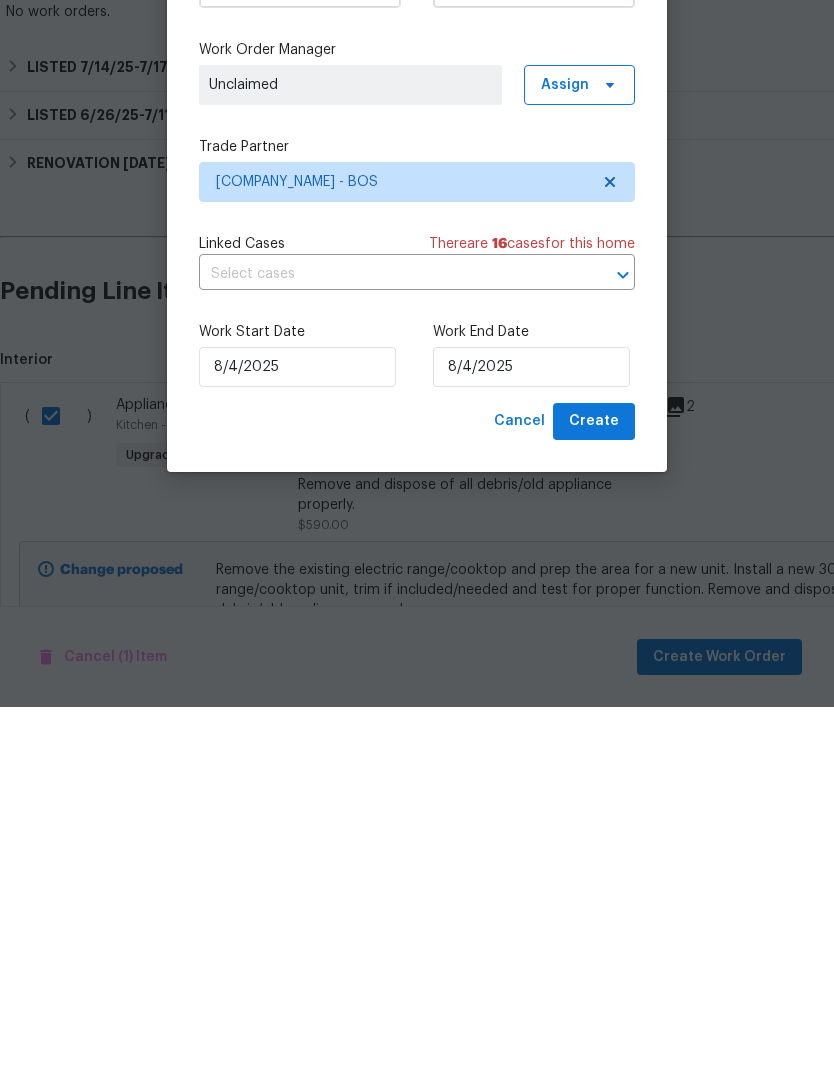 scroll, scrollTop: 75, scrollLeft: 0, axis: vertical 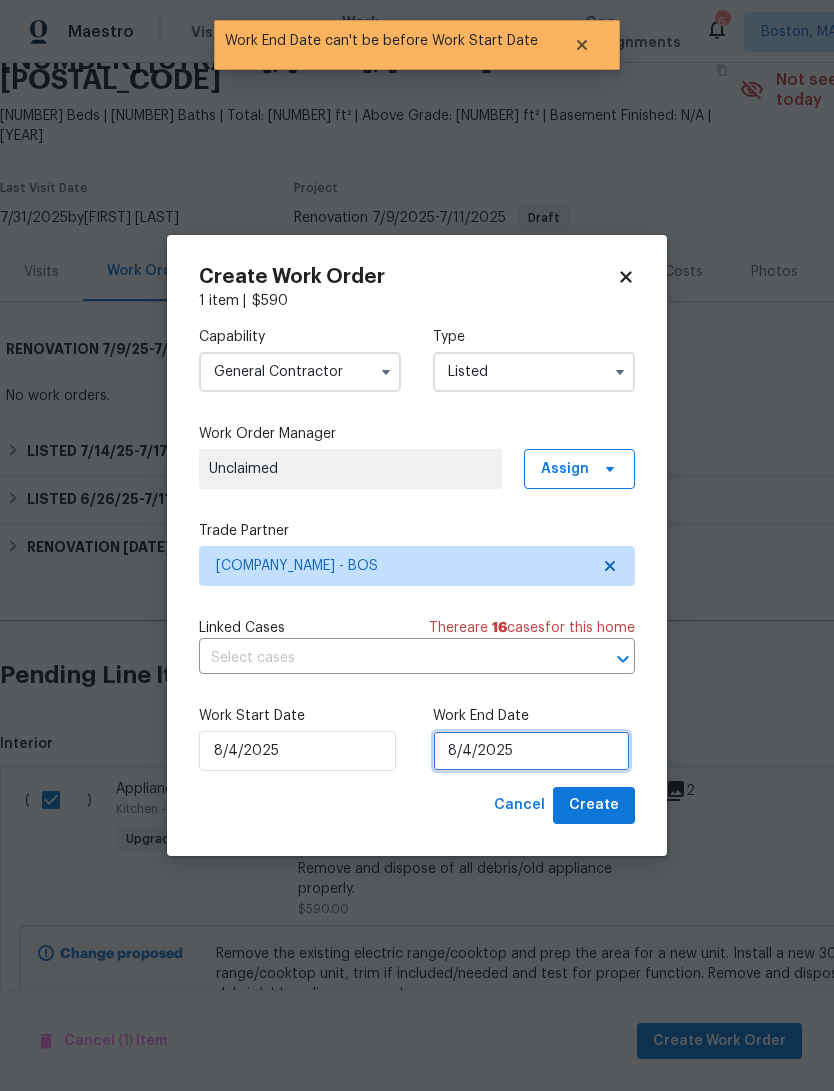 click on "8/4/2025" at bounding box center (531, 751) 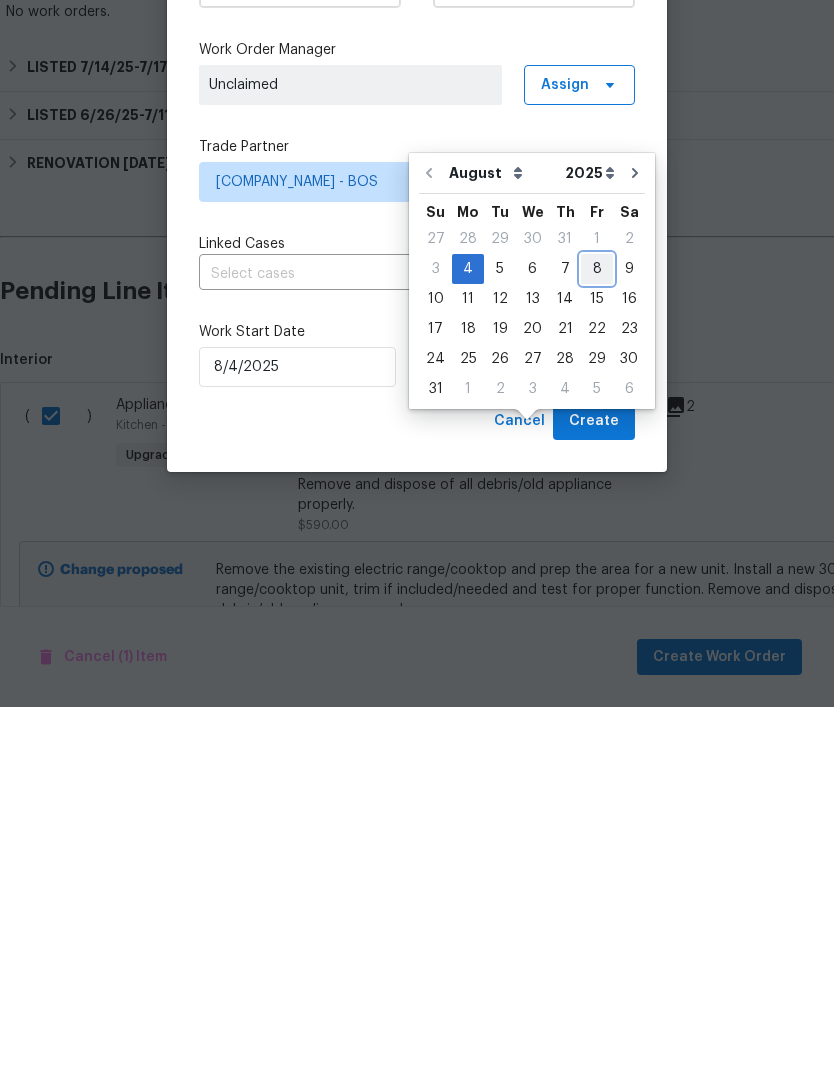 click on "8" at bounding box center (597, 653) 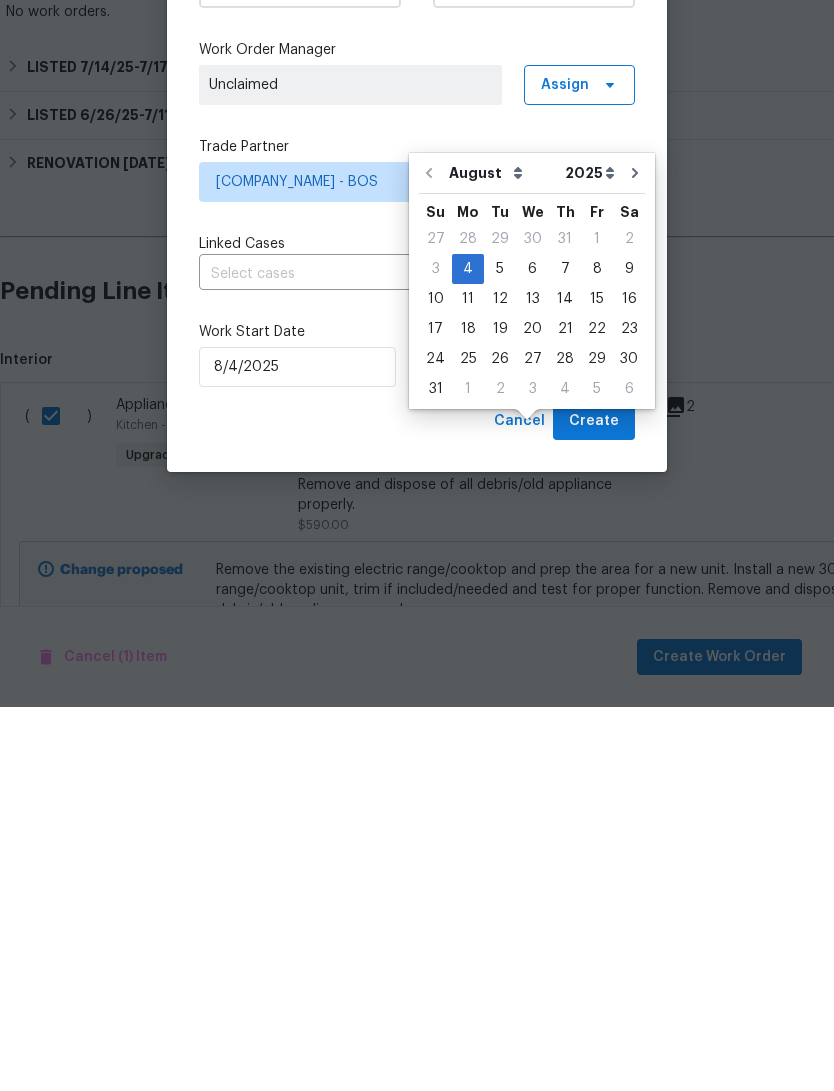 type on "8/8/2025" 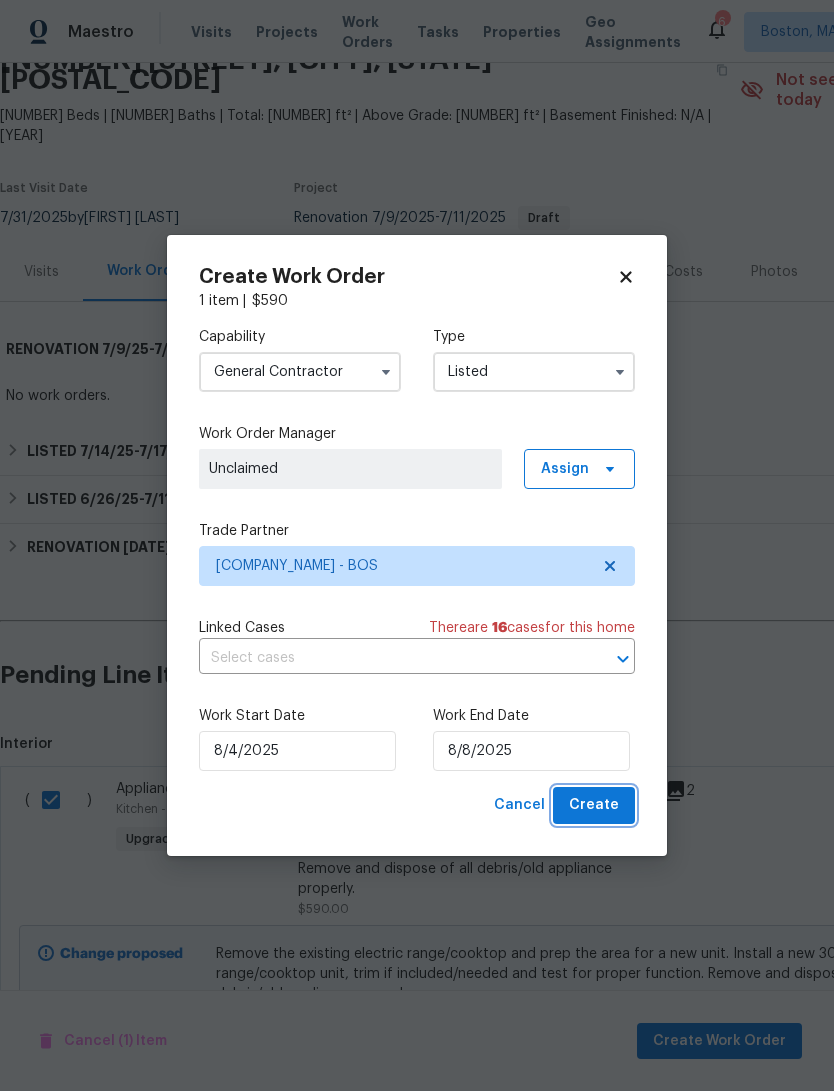 click on "Create" at bounding box center (594, 805) 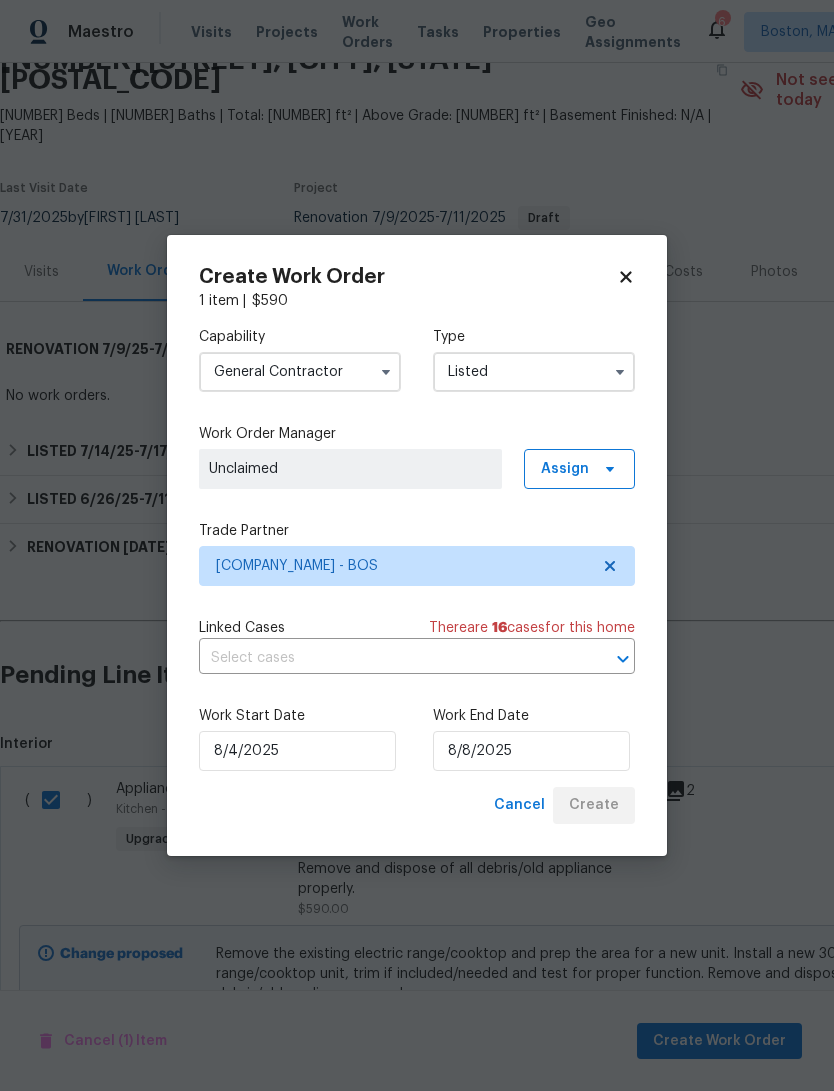 checkbox on "false" 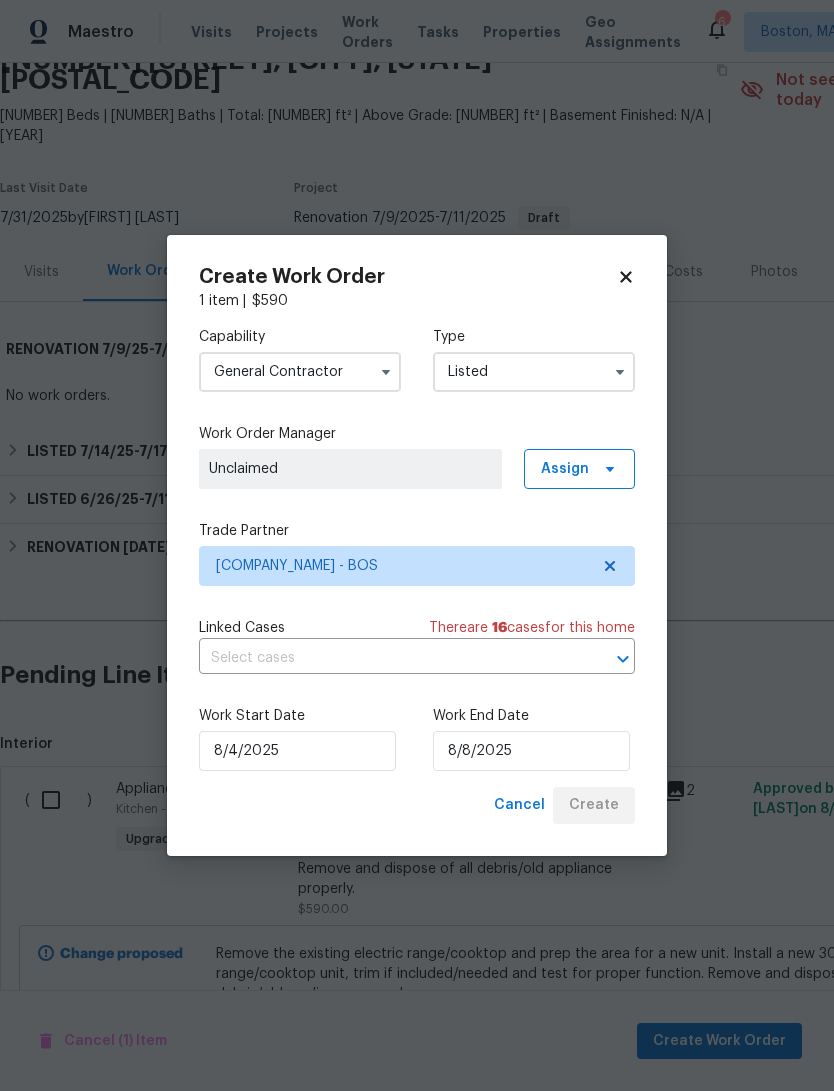 scroll, scrollTop: 0, scrollLeft: 0, axis: both 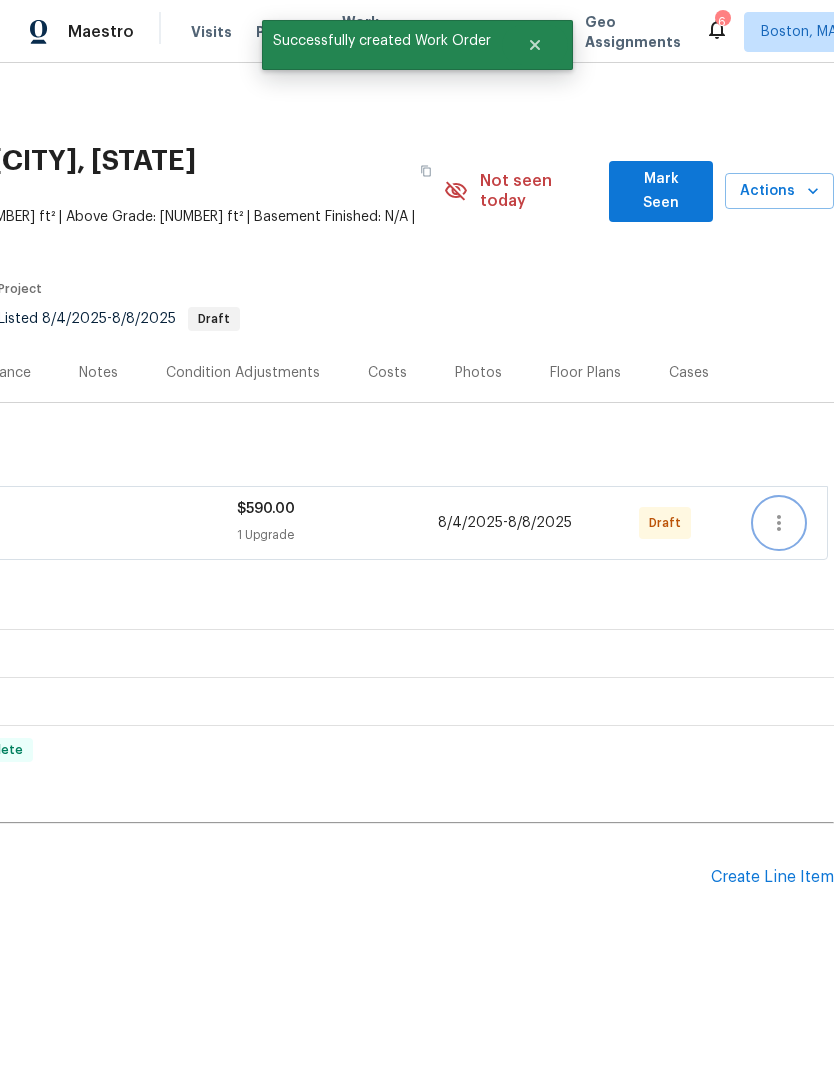 click 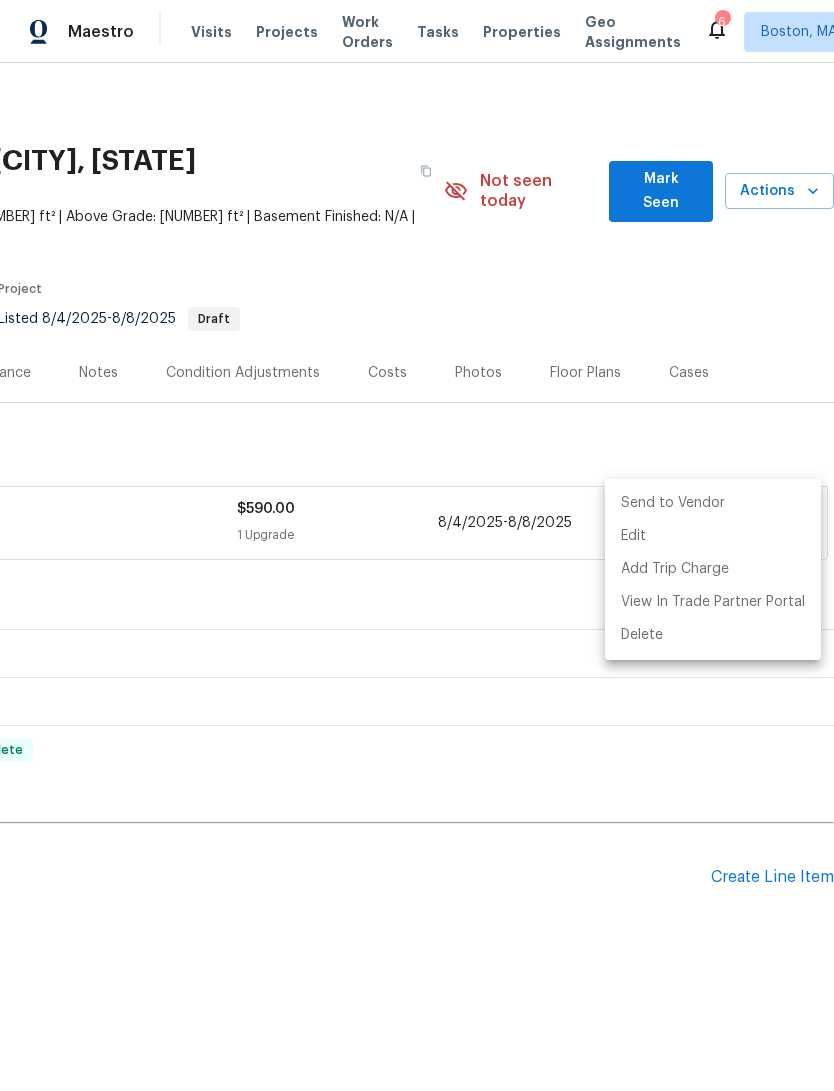 click on "Send to Vendor" at bounding box center [713, 503] 